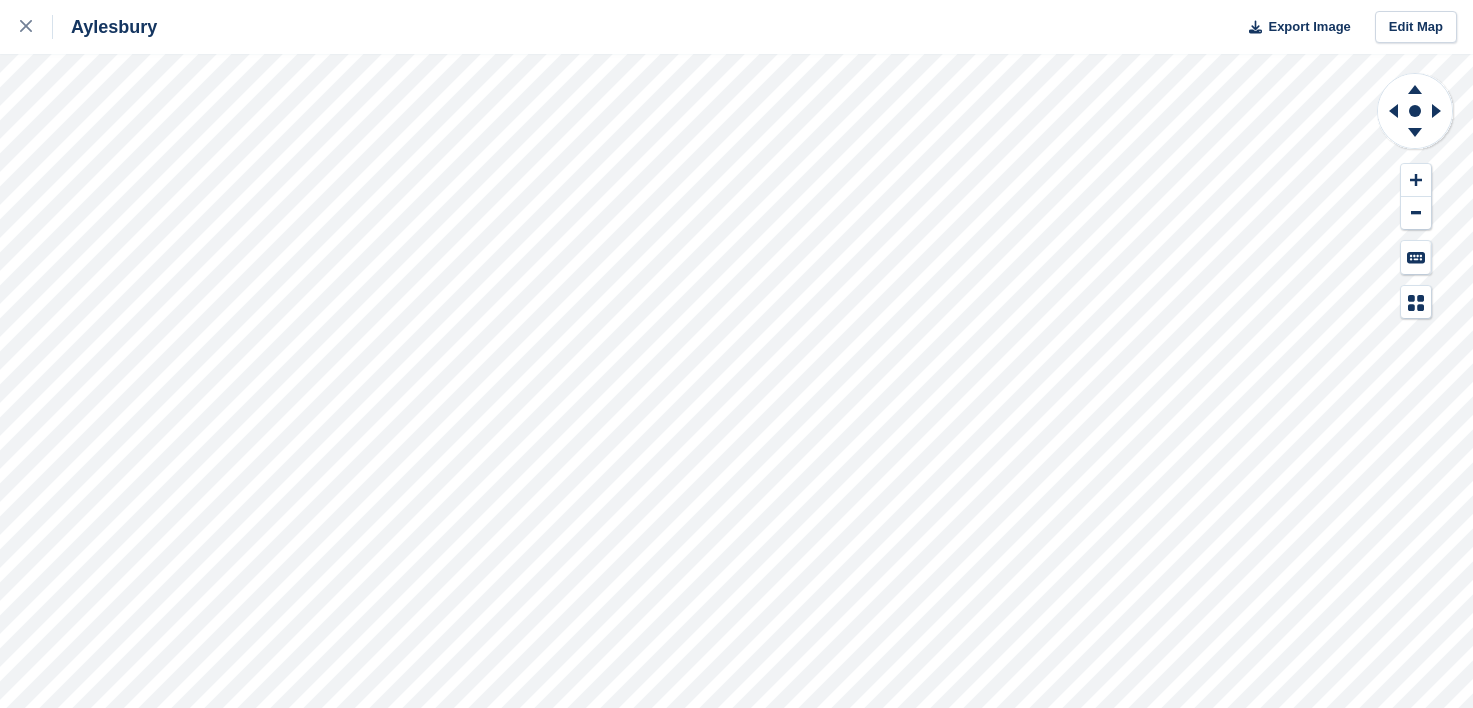 scroll, scrollTop: 0, scrollLeft: 0, axis: both 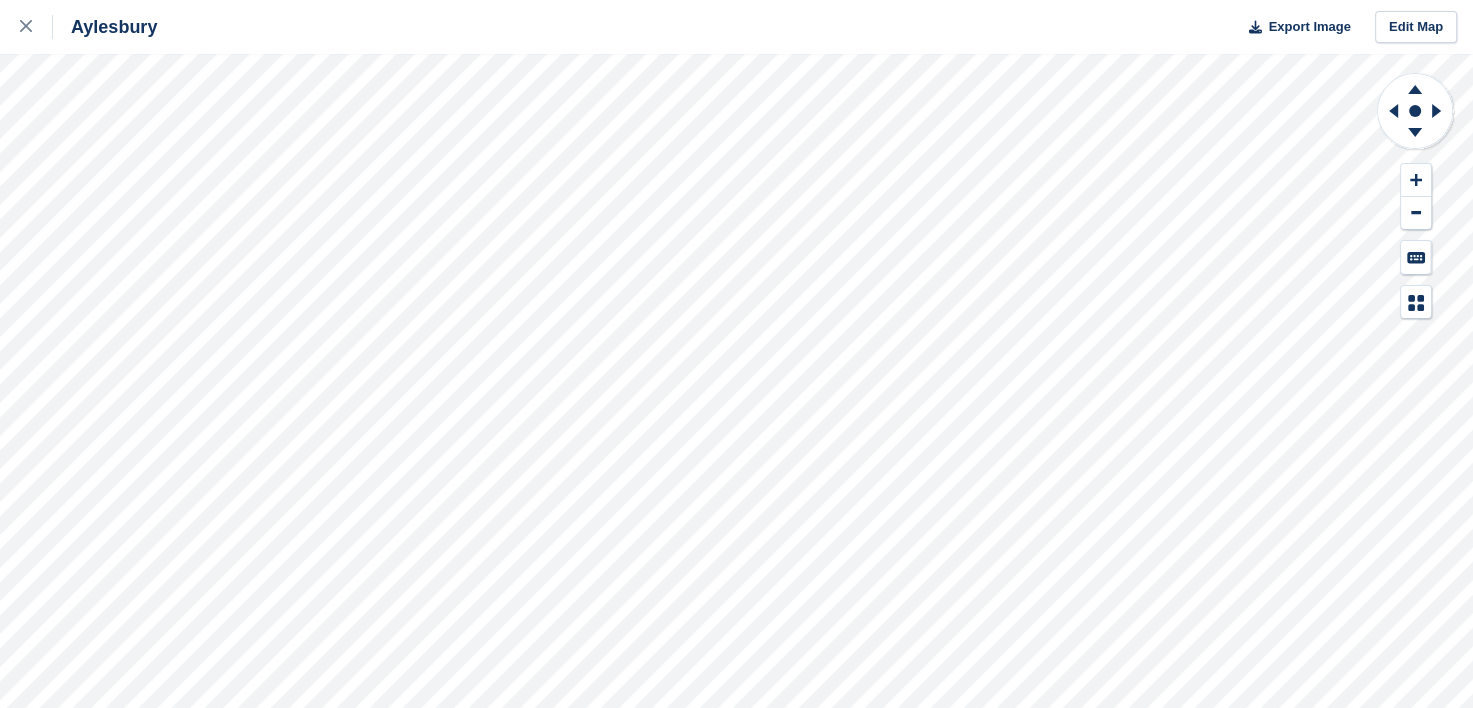 click 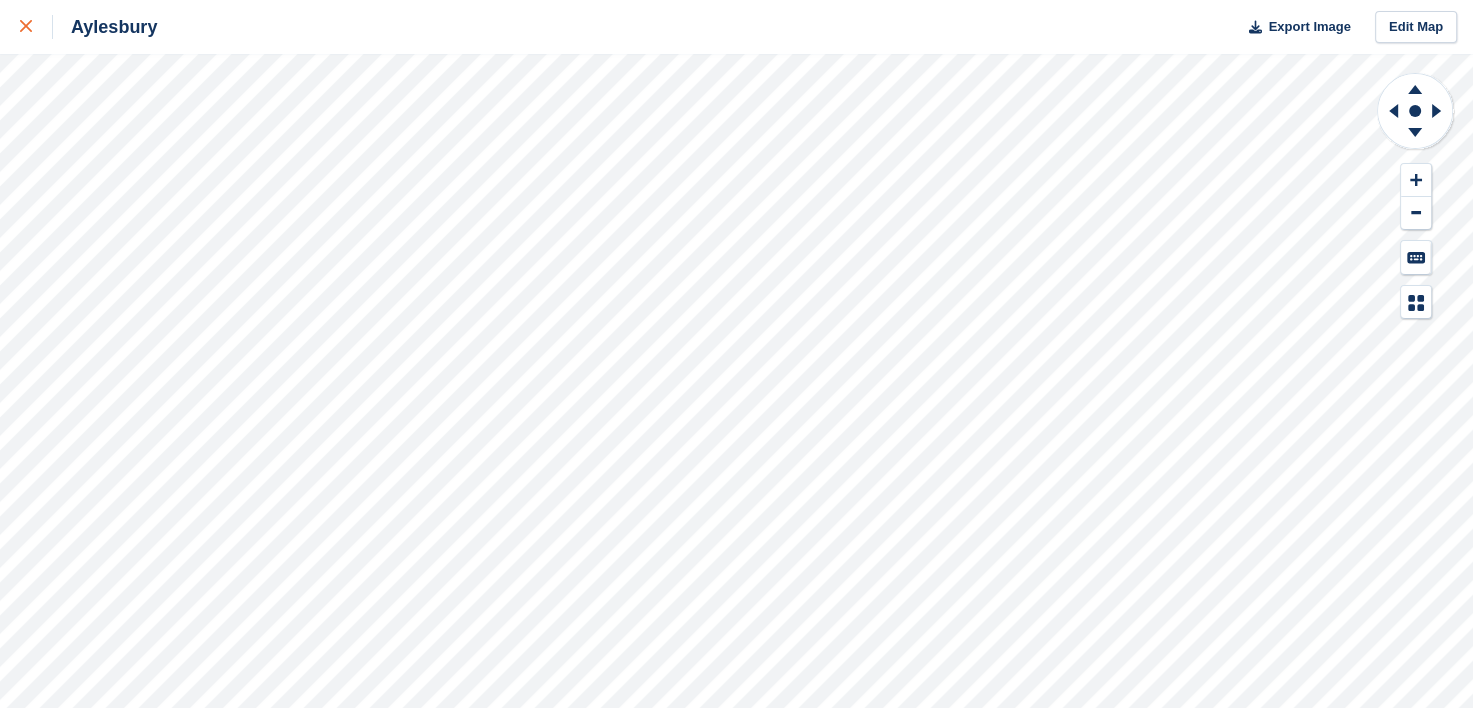 click 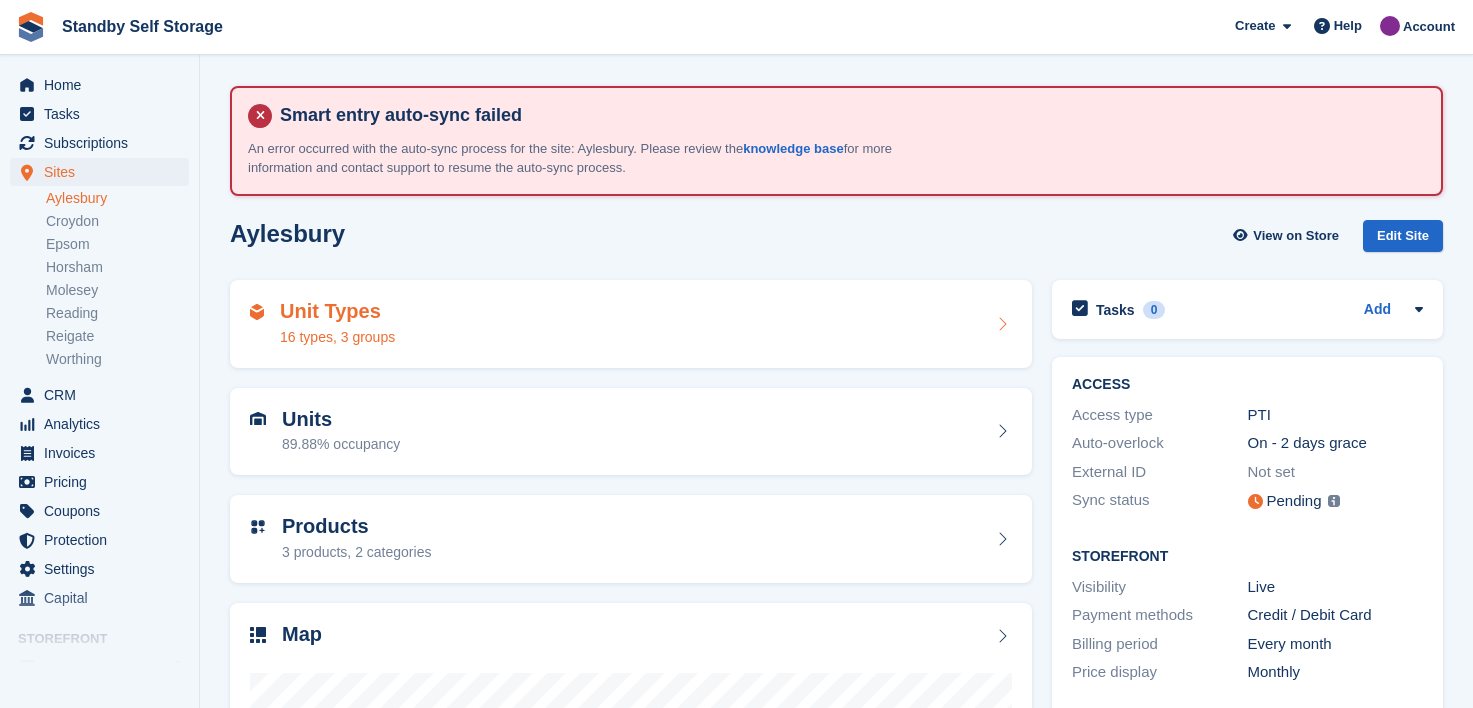 scroll, scrollTop: 0, scrollLeft: 0, axis: both 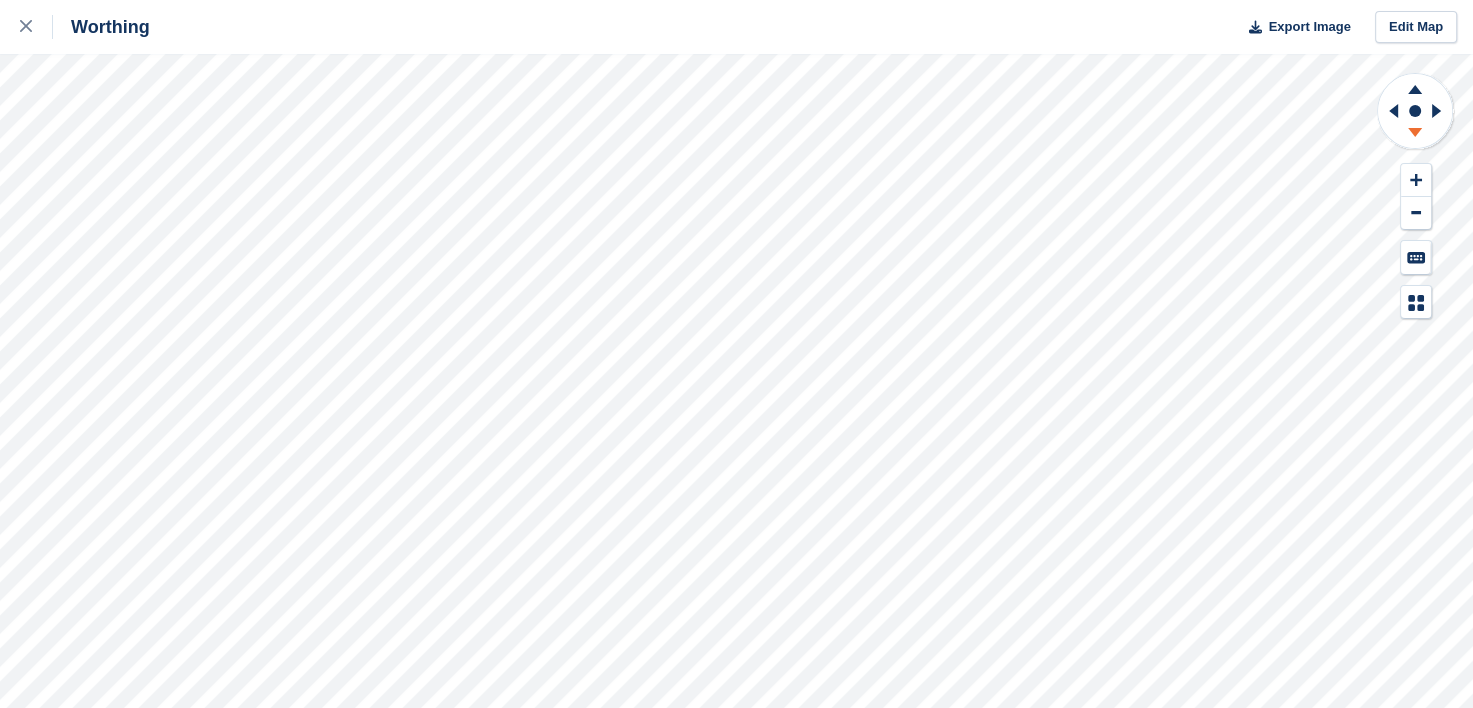 click 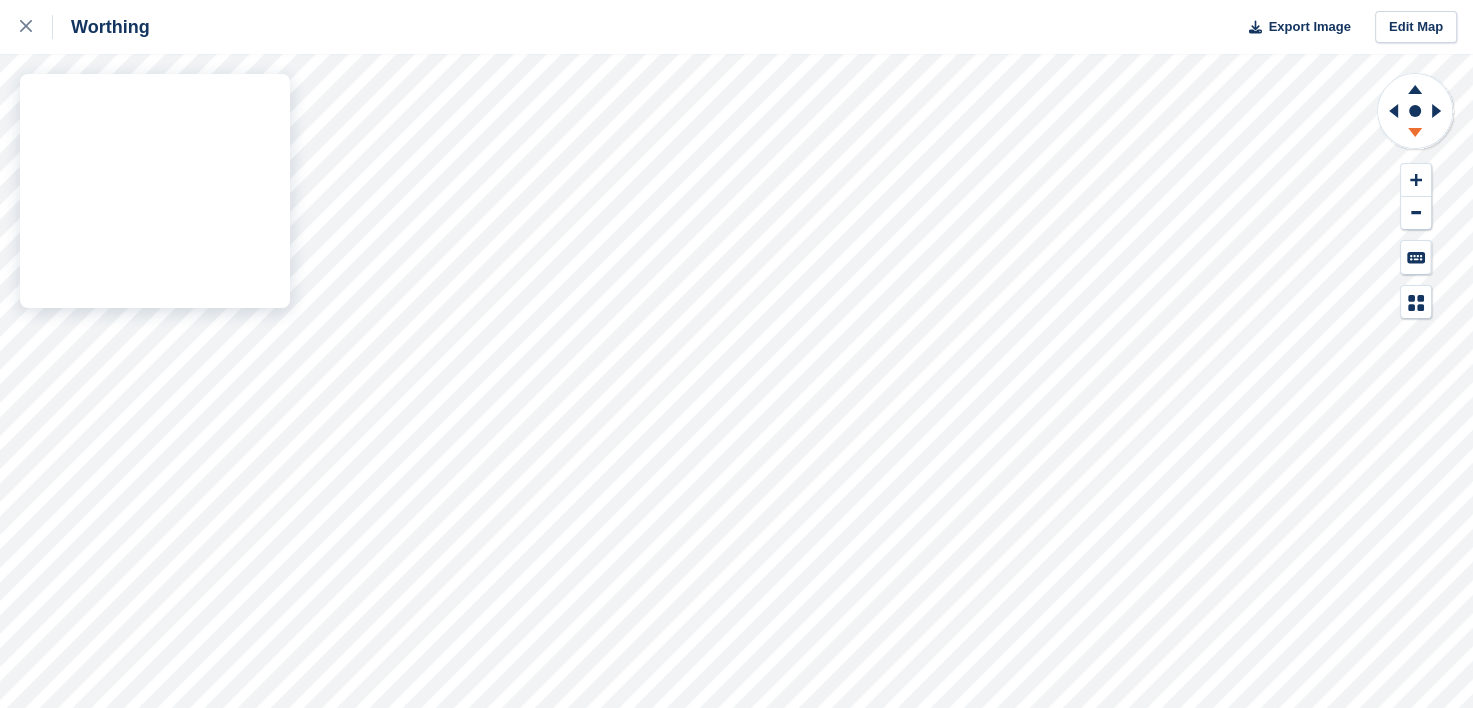 click on "Worthing  Export Image Edit Map" at bounding box center [736, 354] 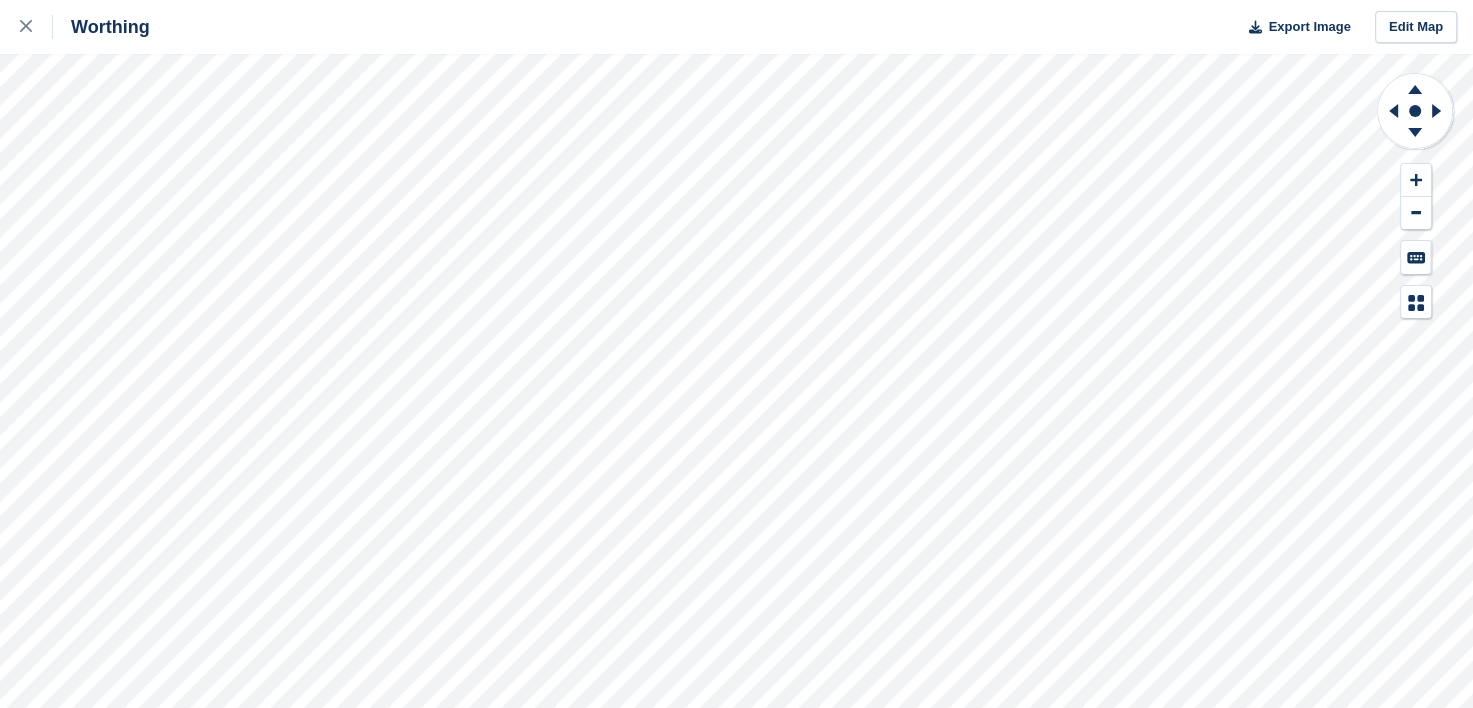 click on "Worthing  Export Image Edit Map" at bounding box center (736, 354) 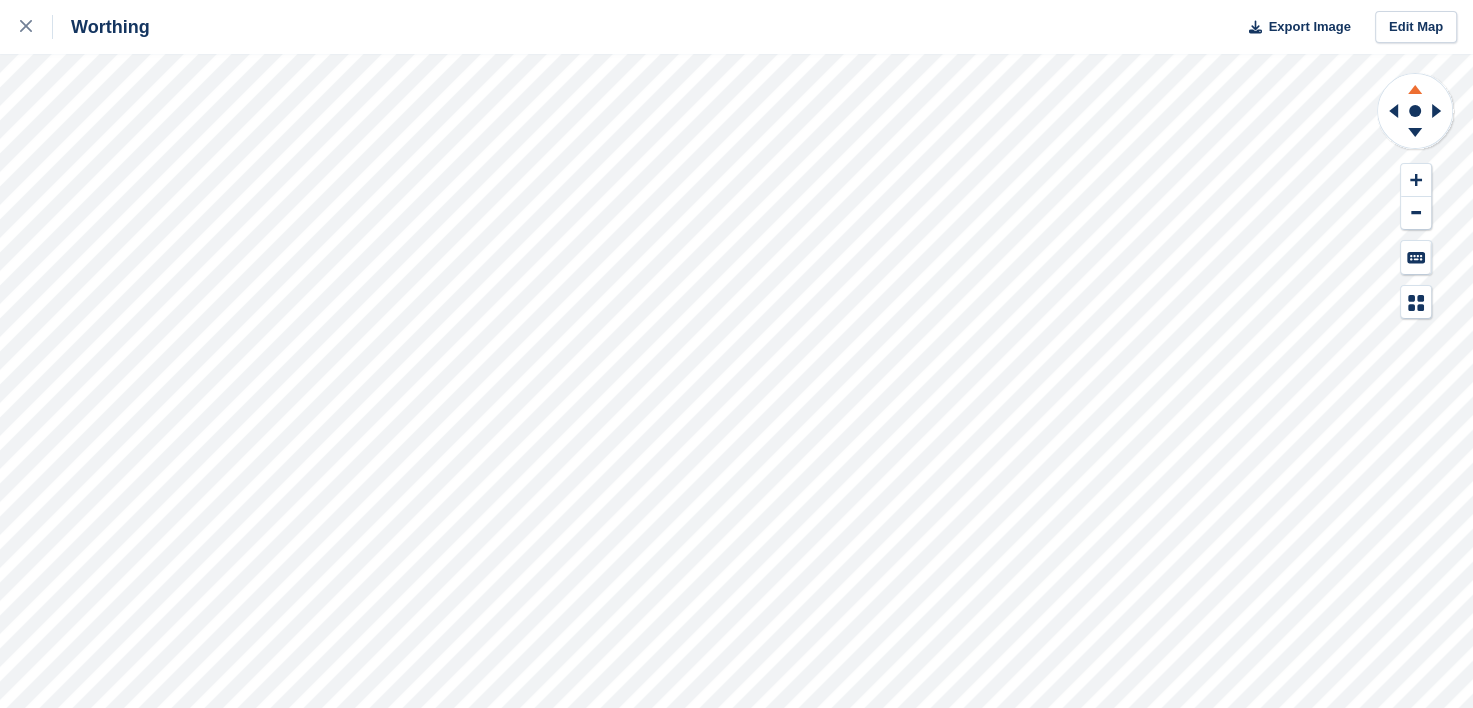 click 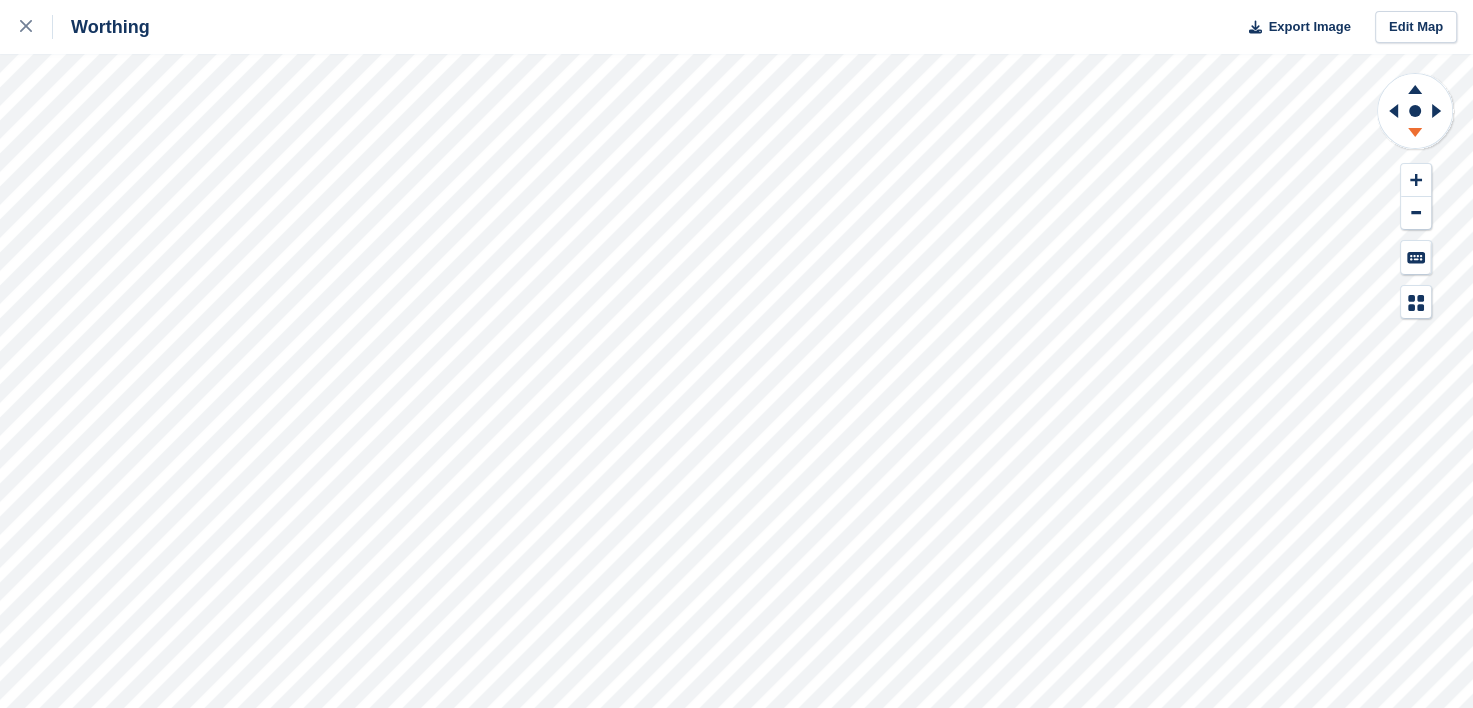 drag, startPoint x: 1416, startPoint y: 88, endPoint x: 1411, endPoint y: 130, distance: 42.296574 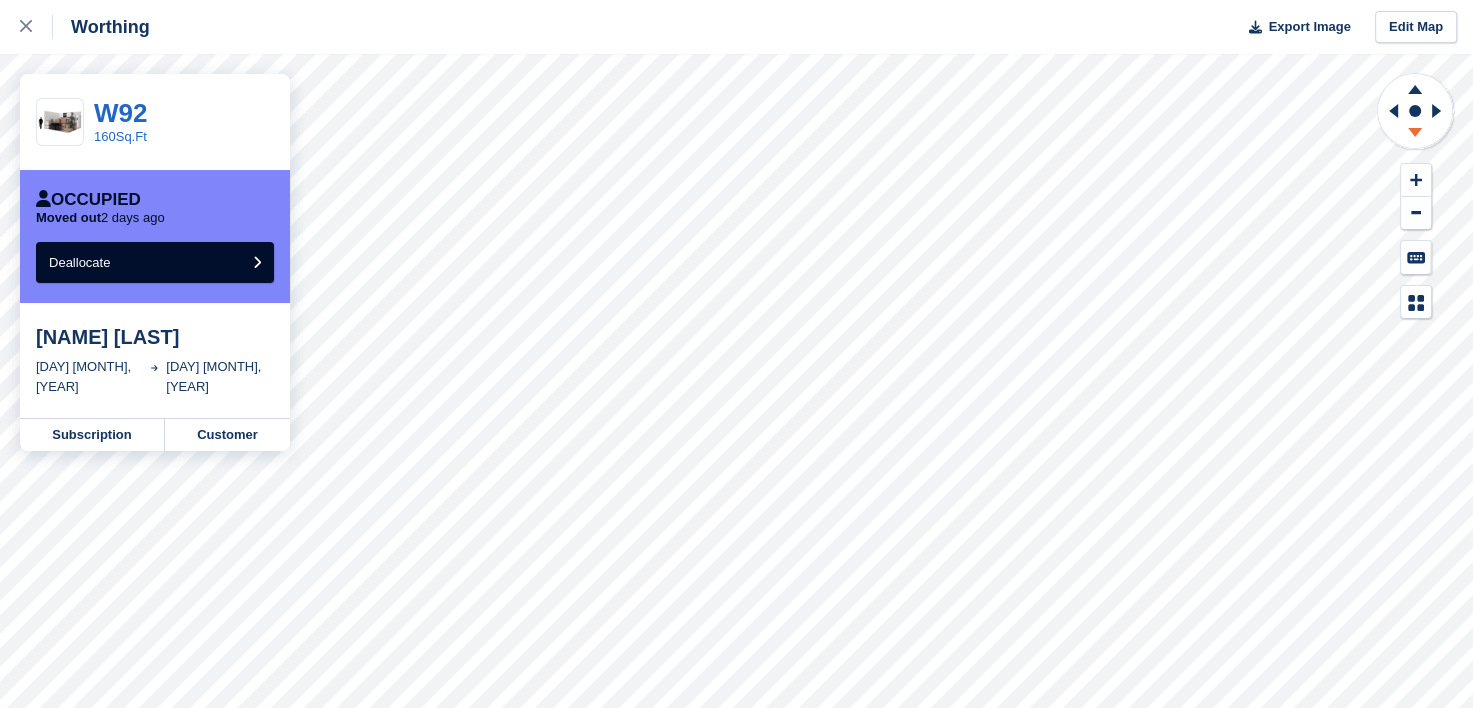 click 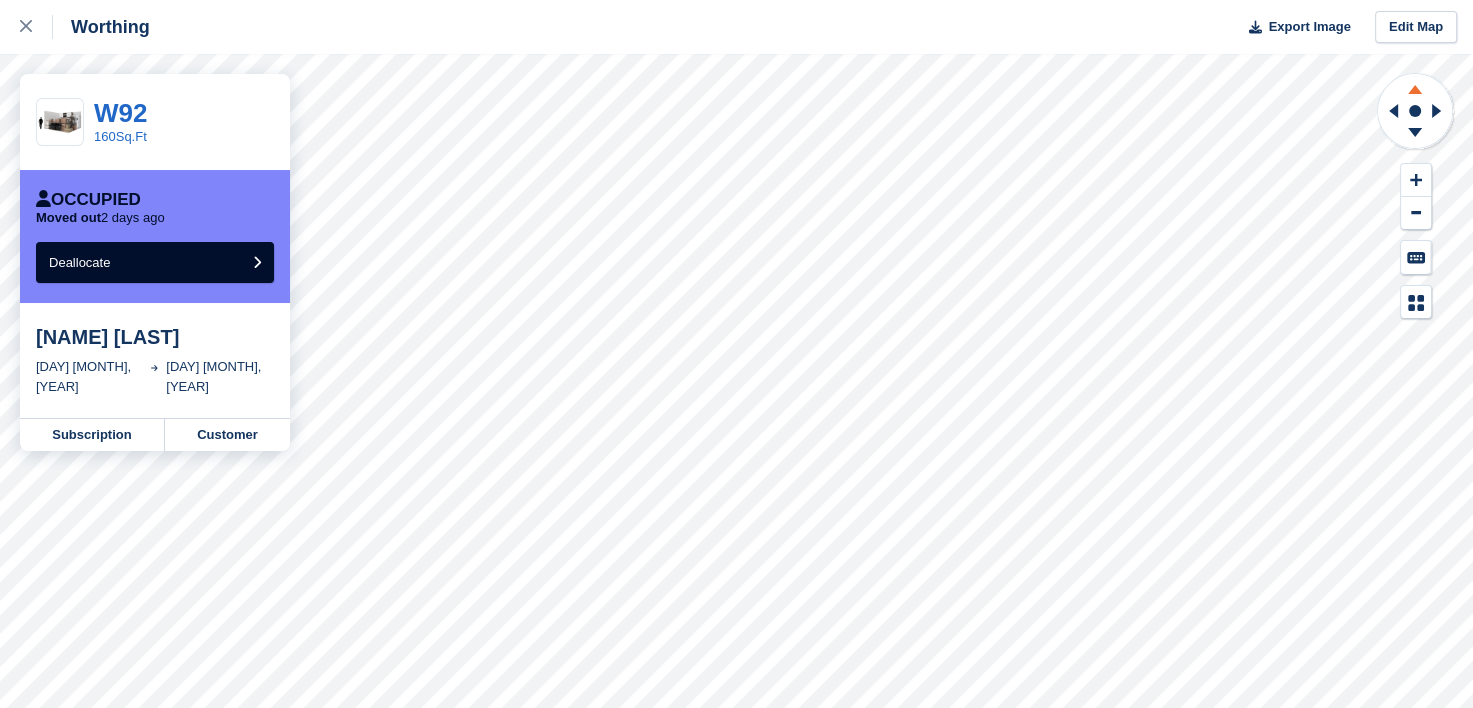 click 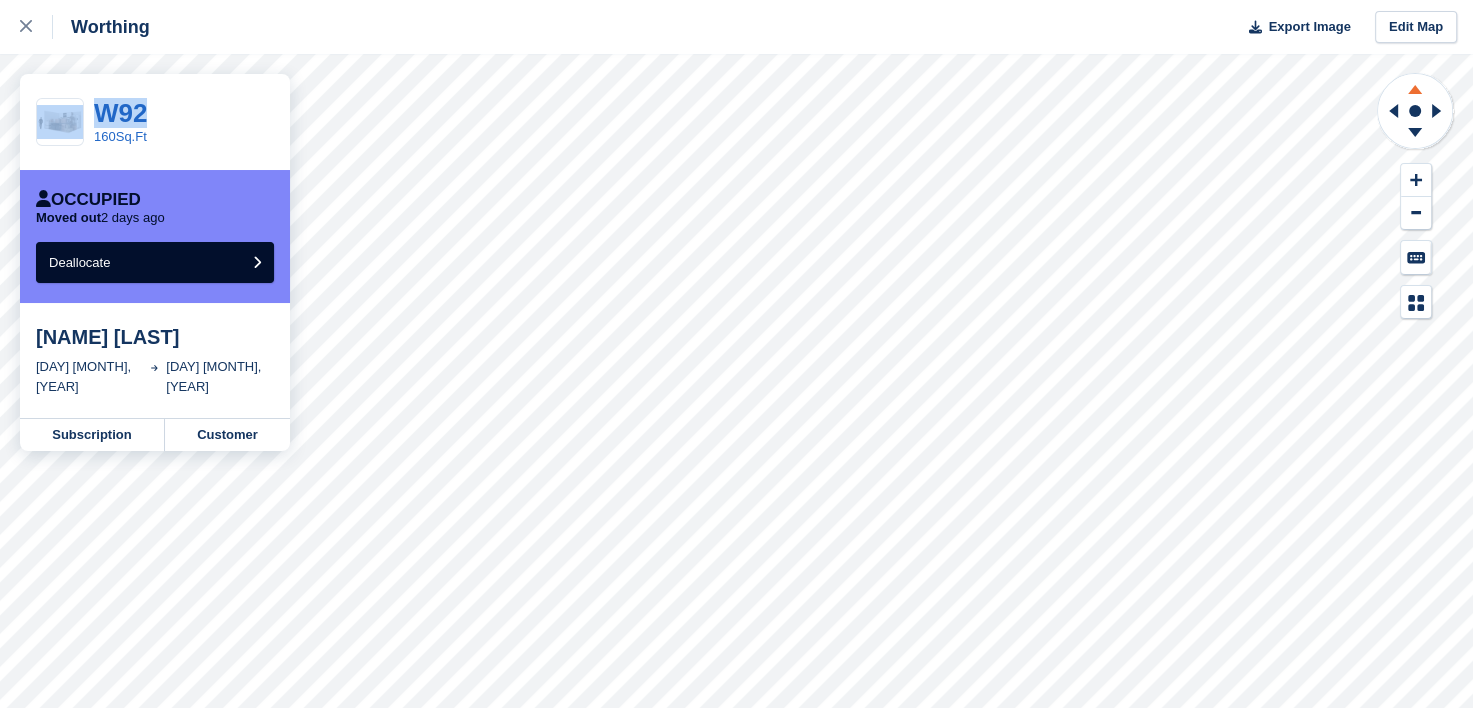 click 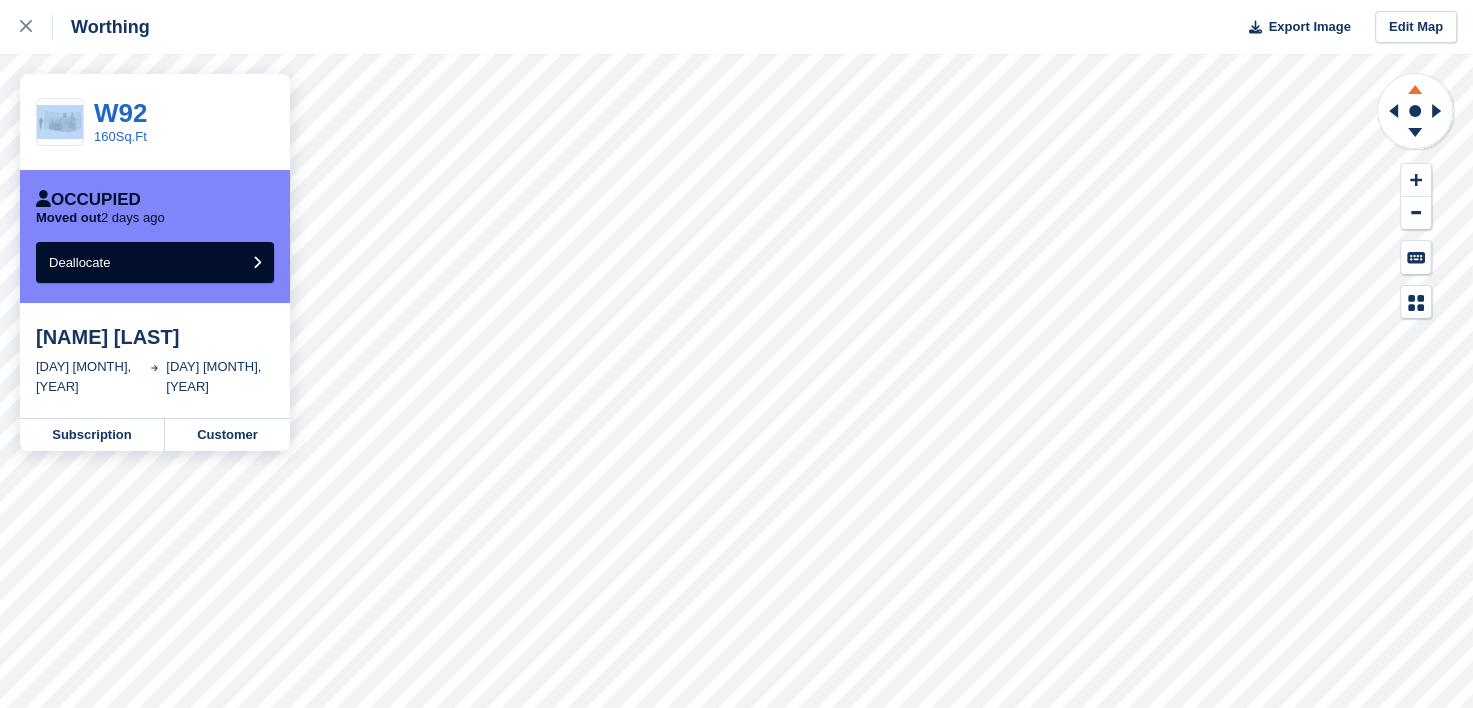 click 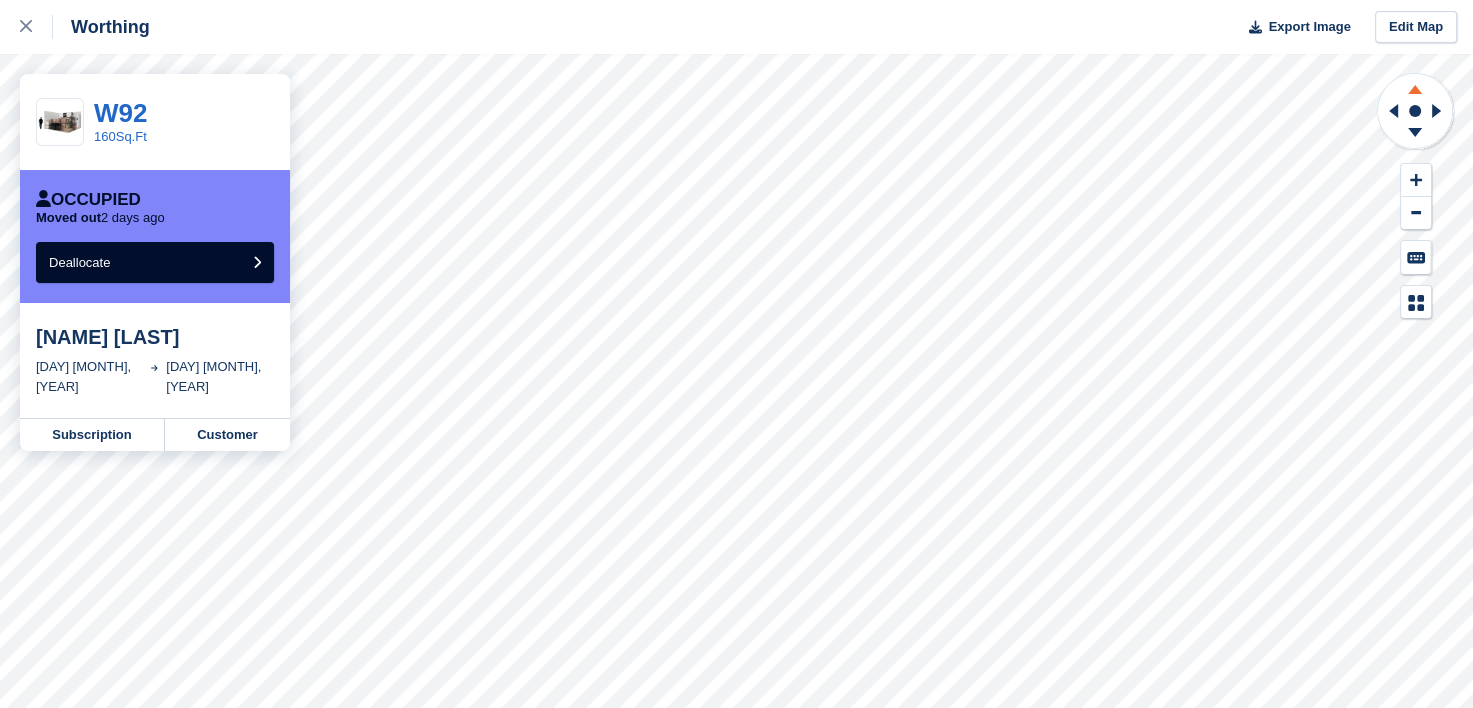 click 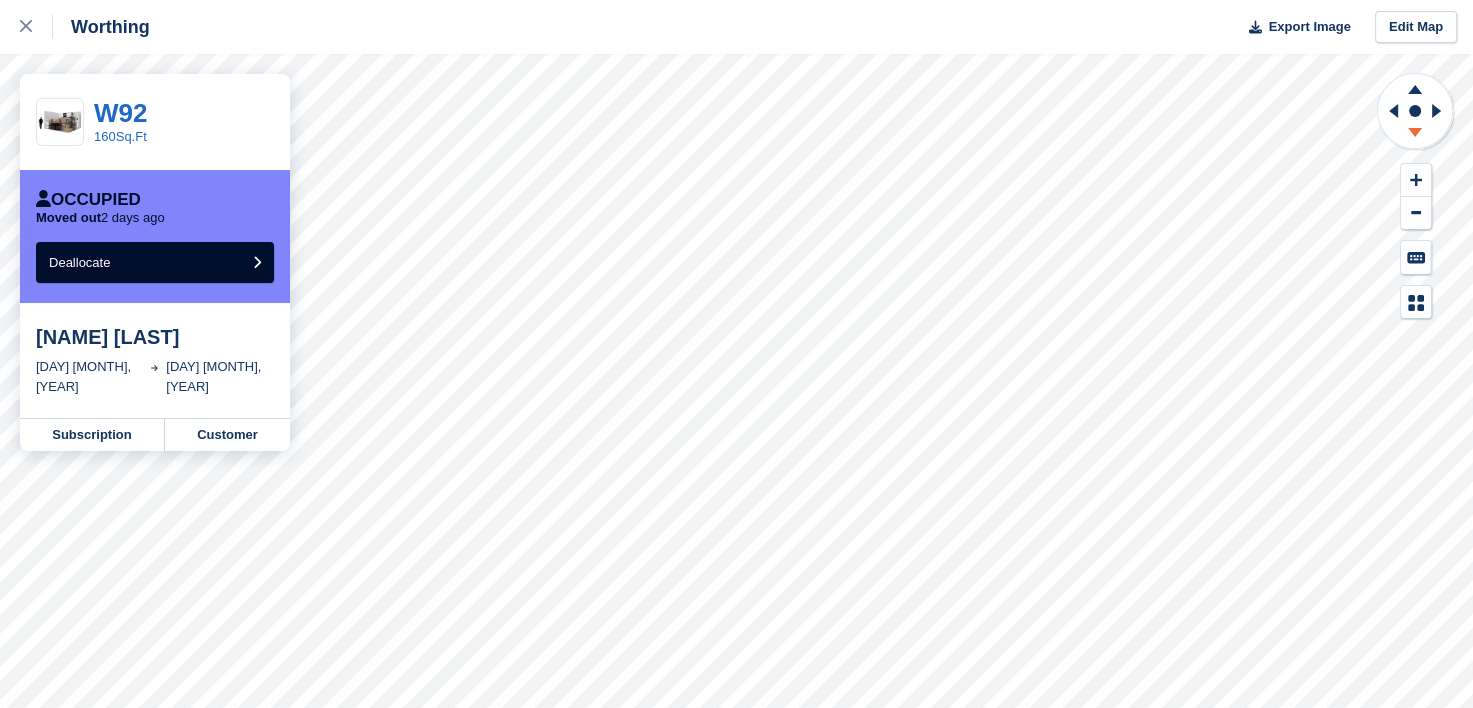 click 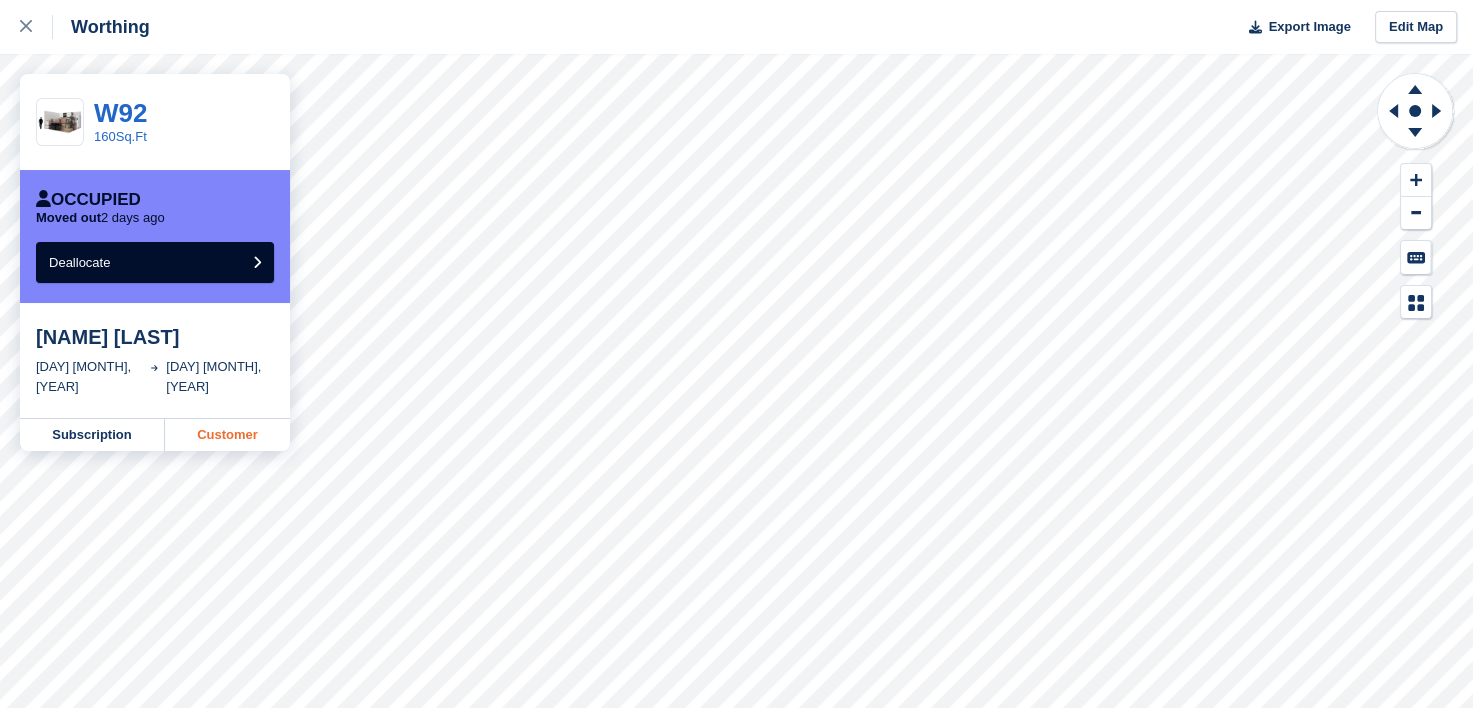 click on "Customer" at bounding box center [227, 435] 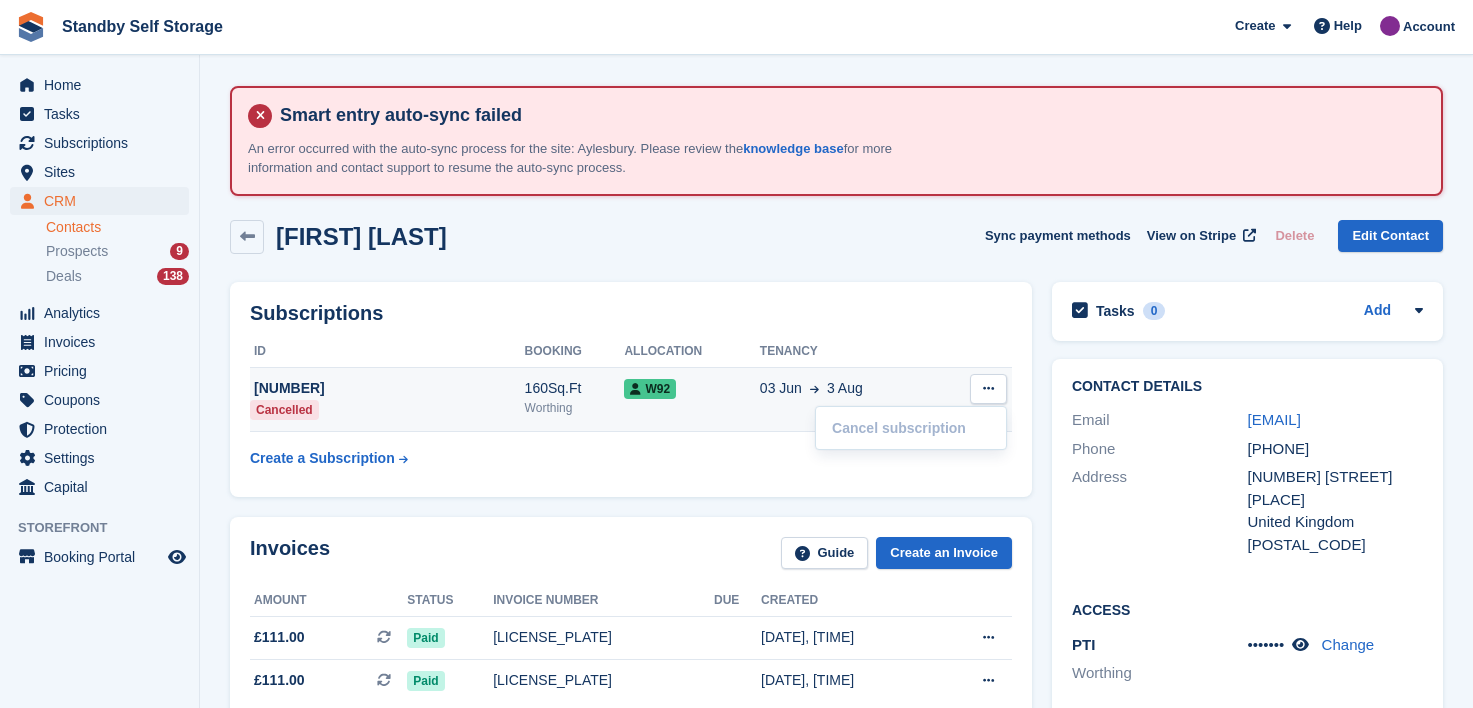 scroll, scrollTop: 100, scrollLeft: 0, axis: vertical 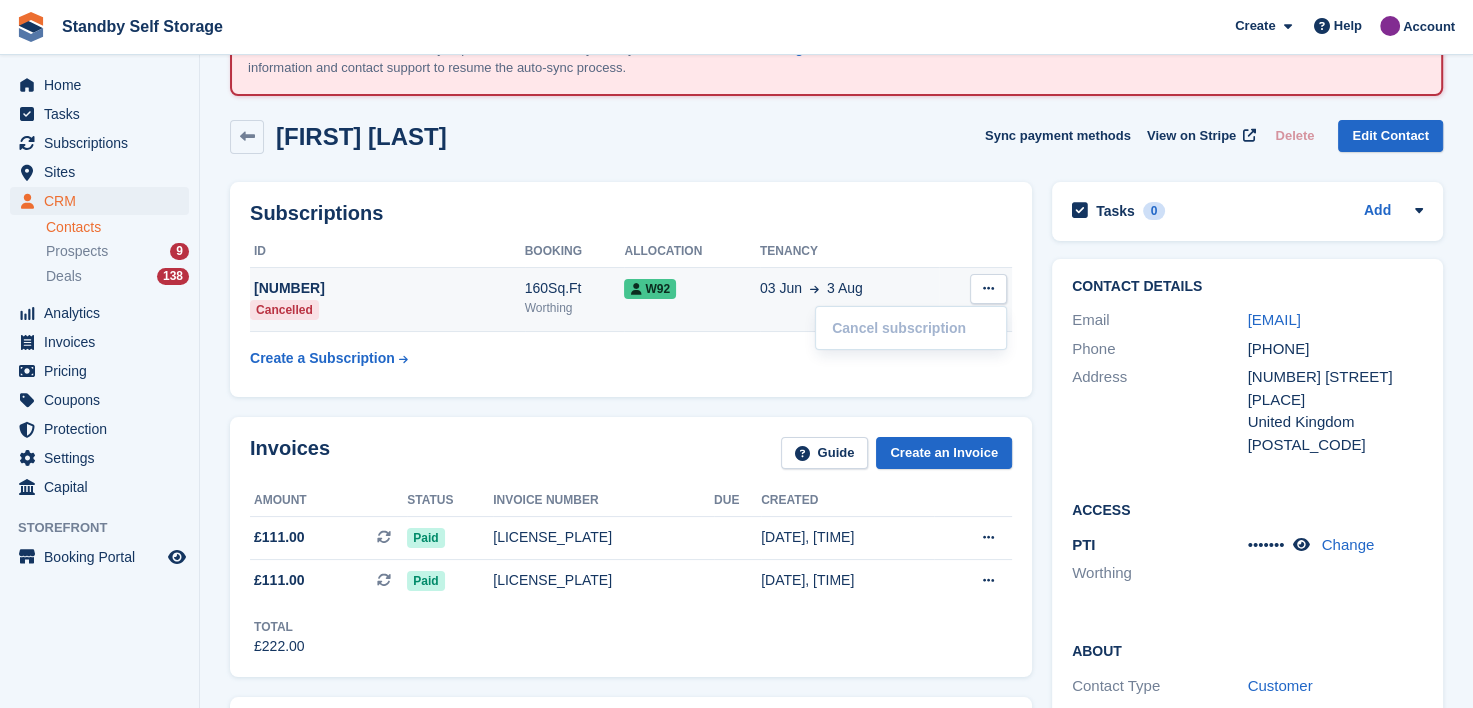 click on "[DATE]
3 [MONTH]" at bounding box center (849, 288) 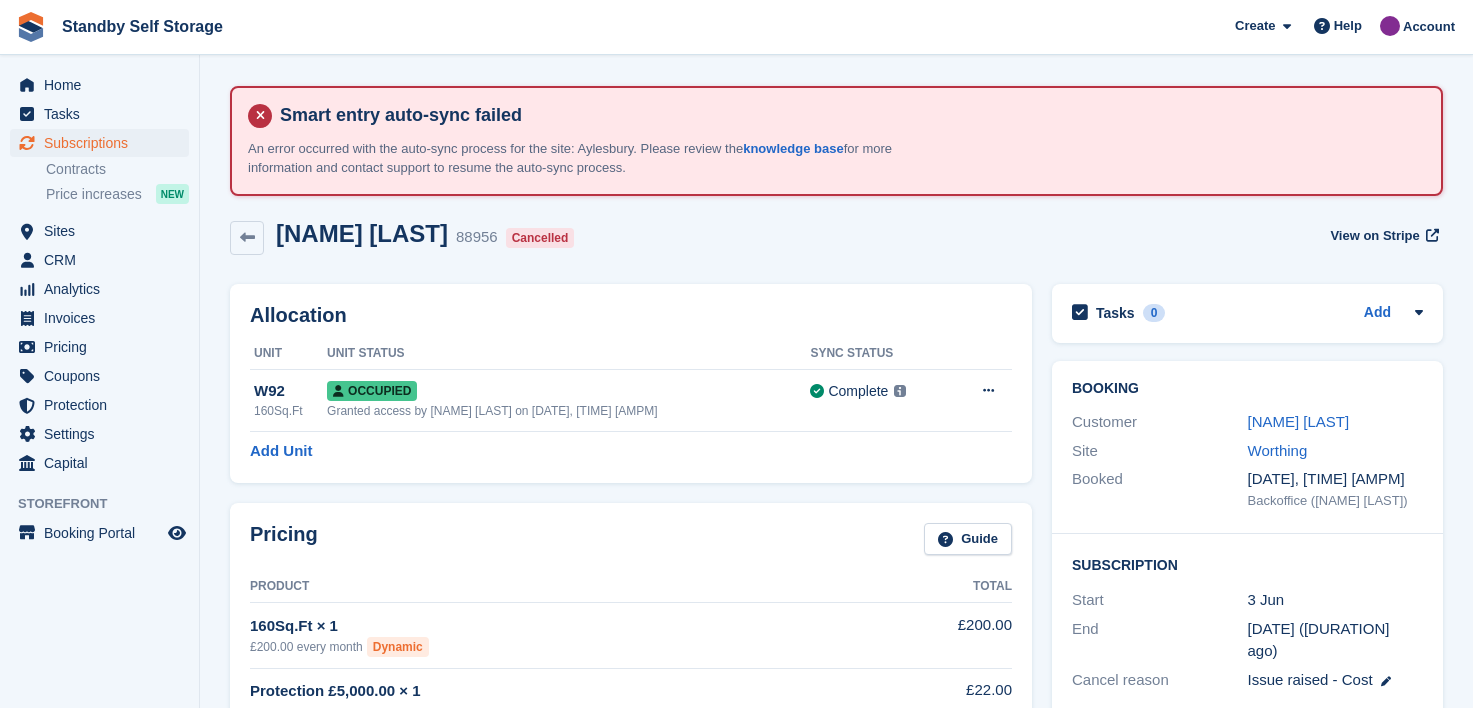 scroll, scrollTop: 0, scrollLeft: 0, axis: both 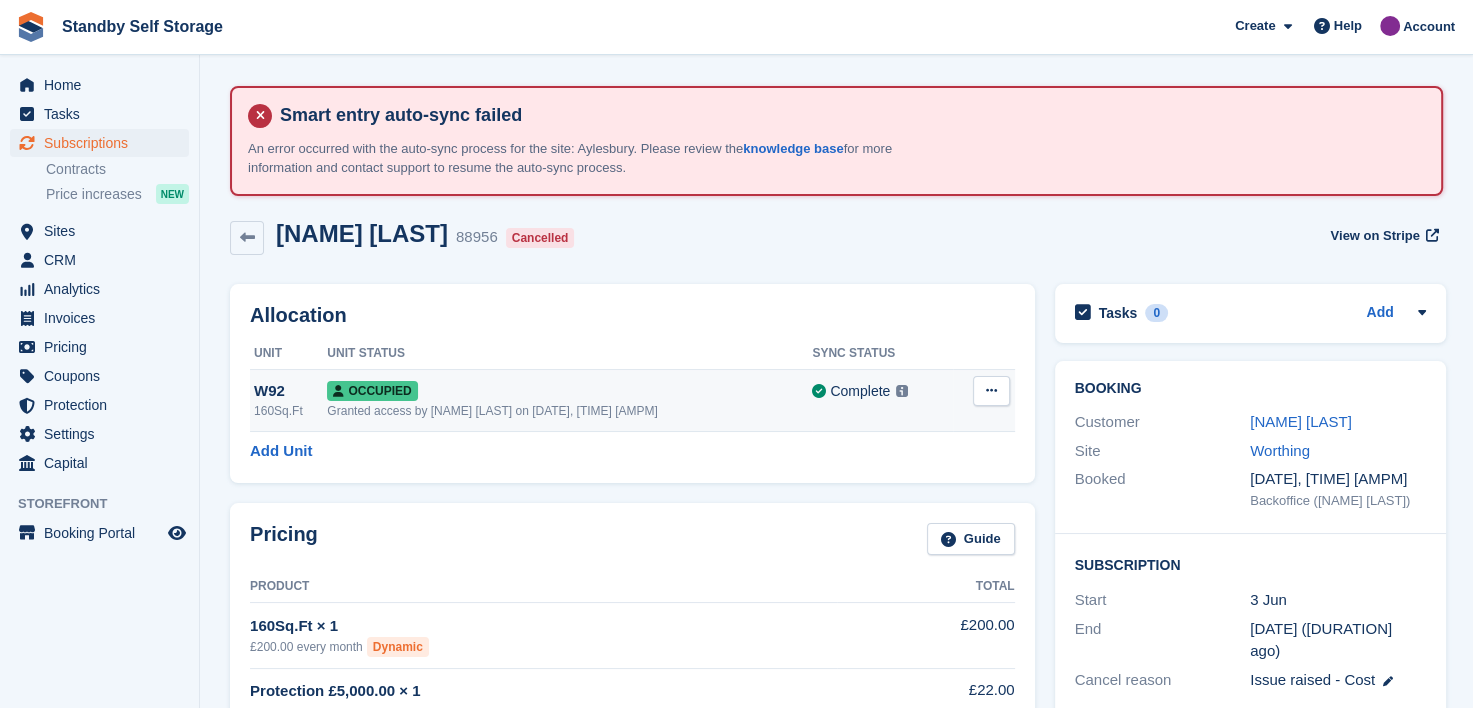 click at bounding box center [991, 390] 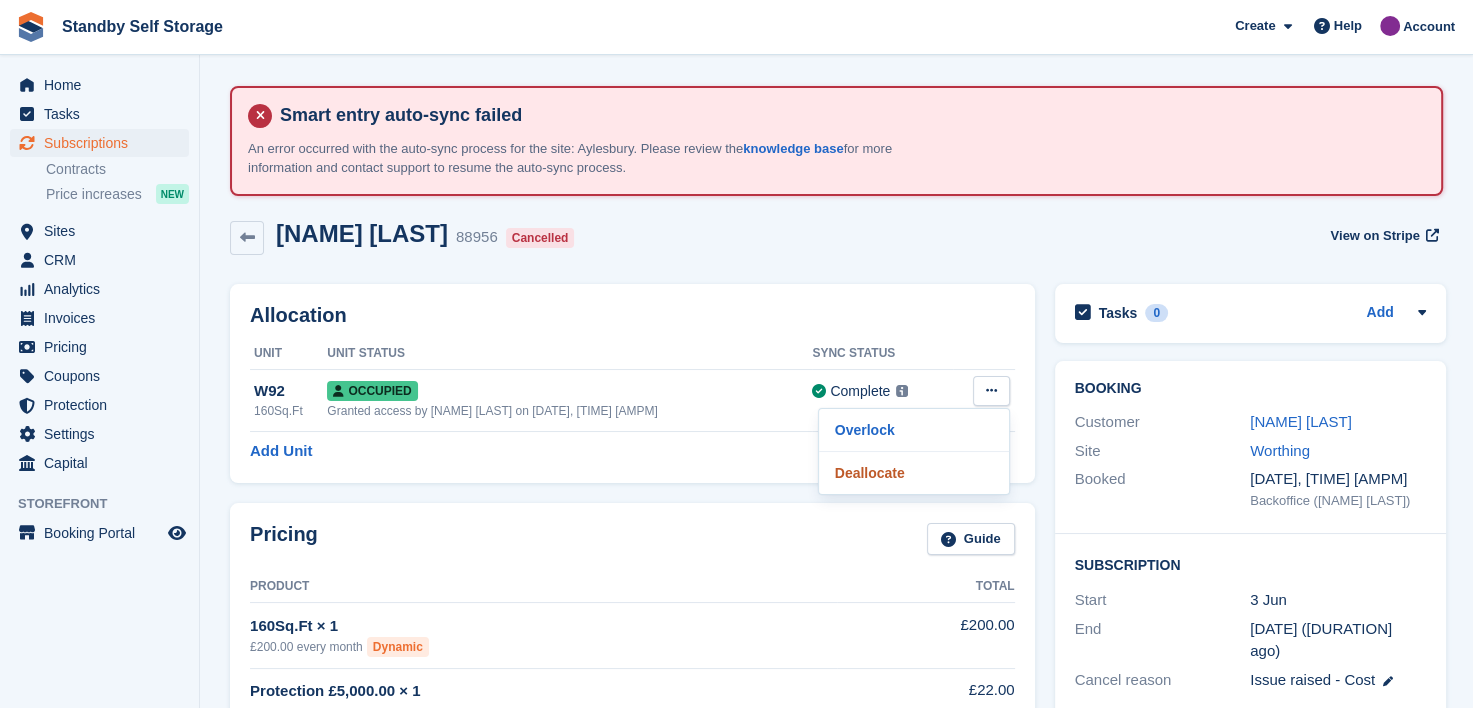 drag, startPoint x: 852, startPoint y: 466, endPoint x: 822, endPoint y: 60, distance: 407.10687 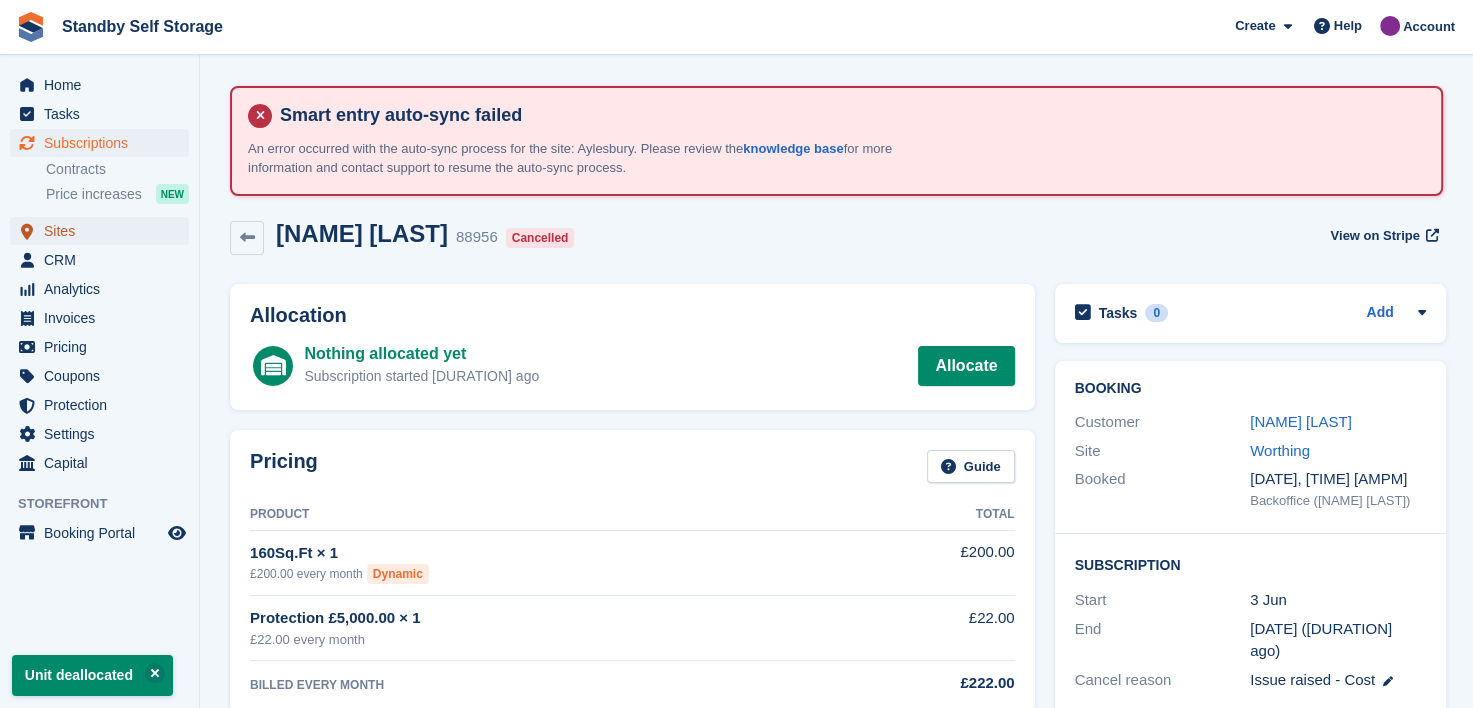 click on "Sites" at bounding box center (104, 231) 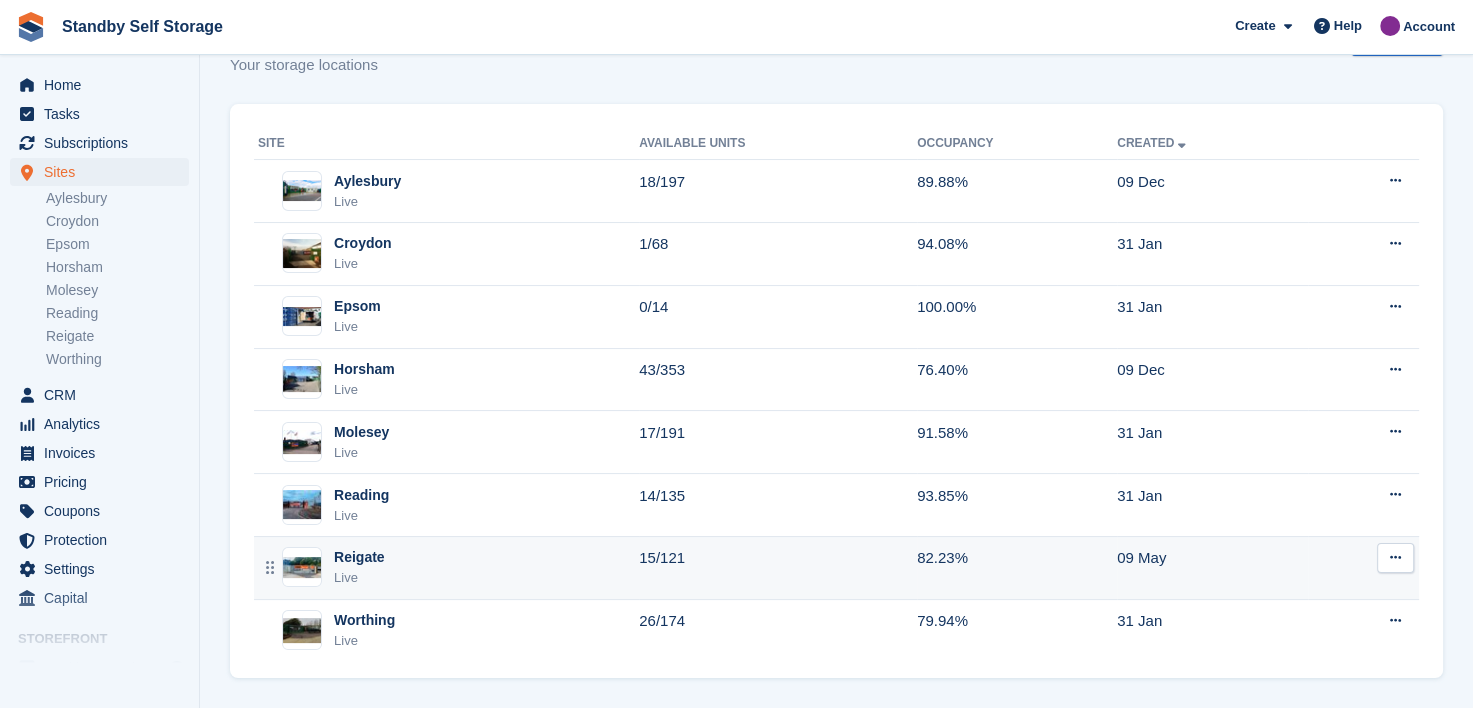 scroll, scrollTop: 205, scrollLeft: 0, axis: vertical 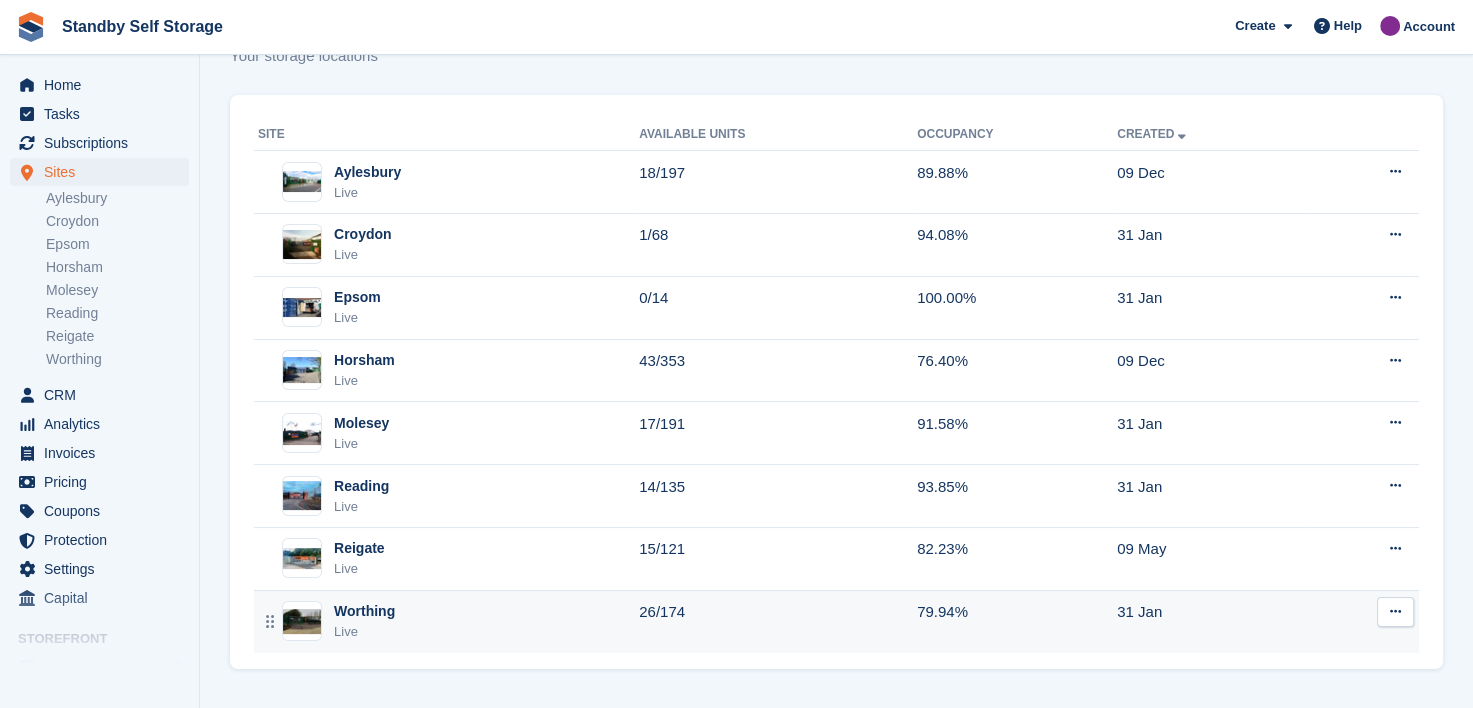 click on "Worthing" at bounding box center (364, 611) 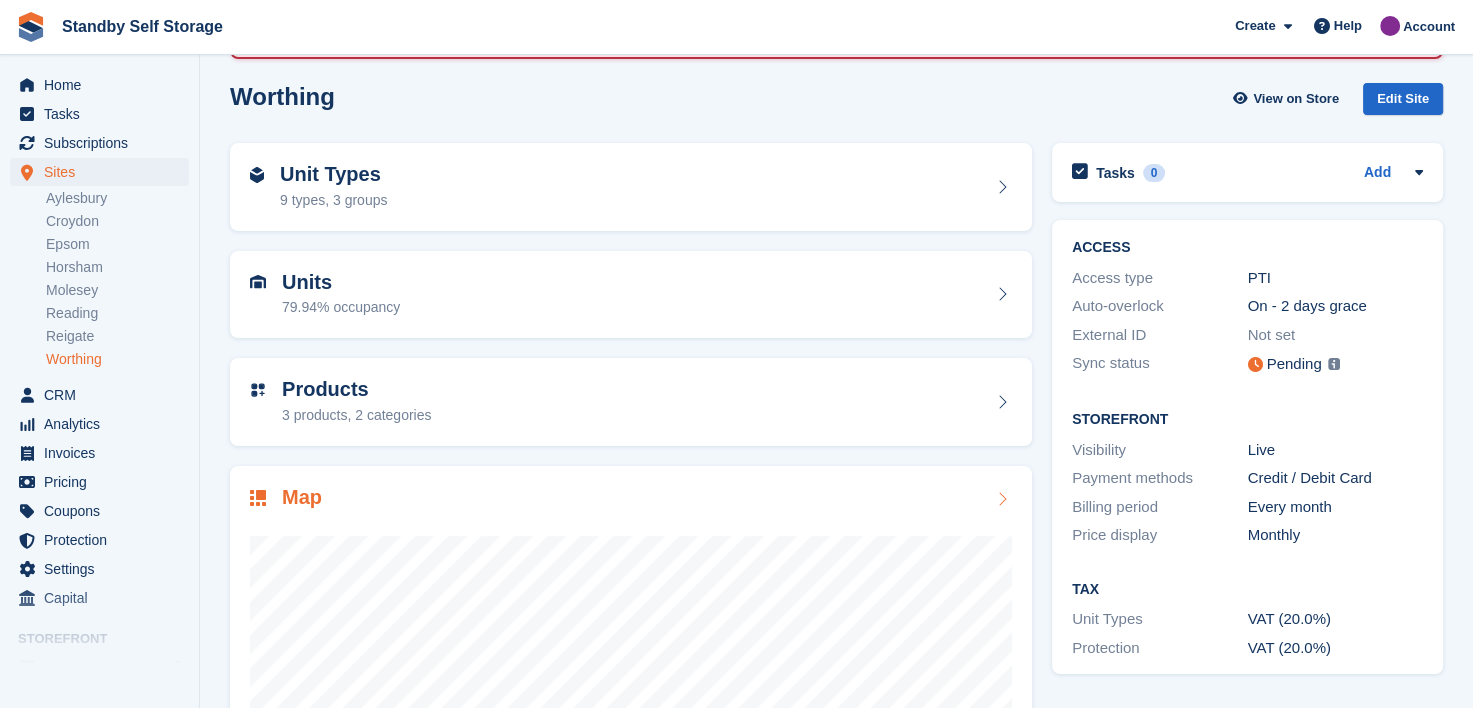 scroll, scrollTop: 384, scrollLeft: 0, axis: vertical 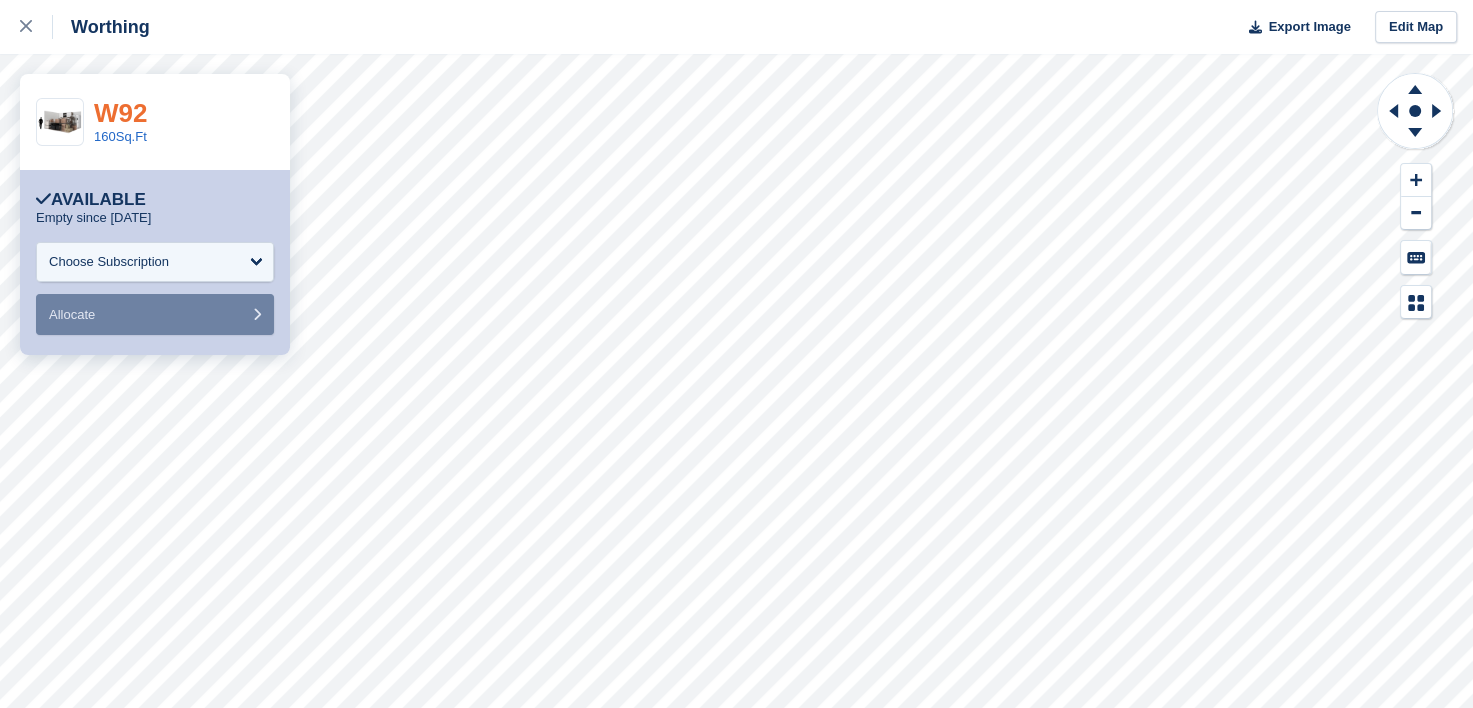 click on "W92" at bounding box center [120, 113] 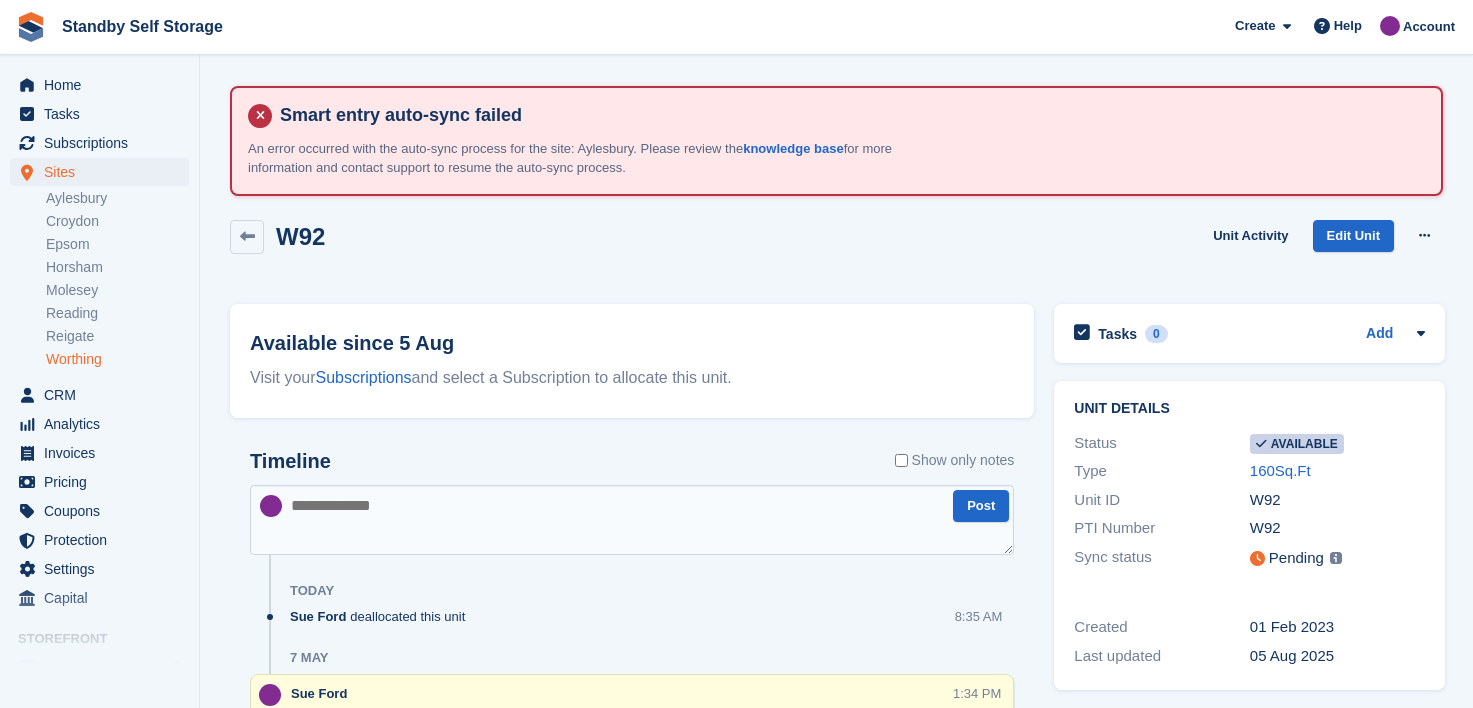 scroll, scrollTop: 0, scrollLeft: 0, axis: both 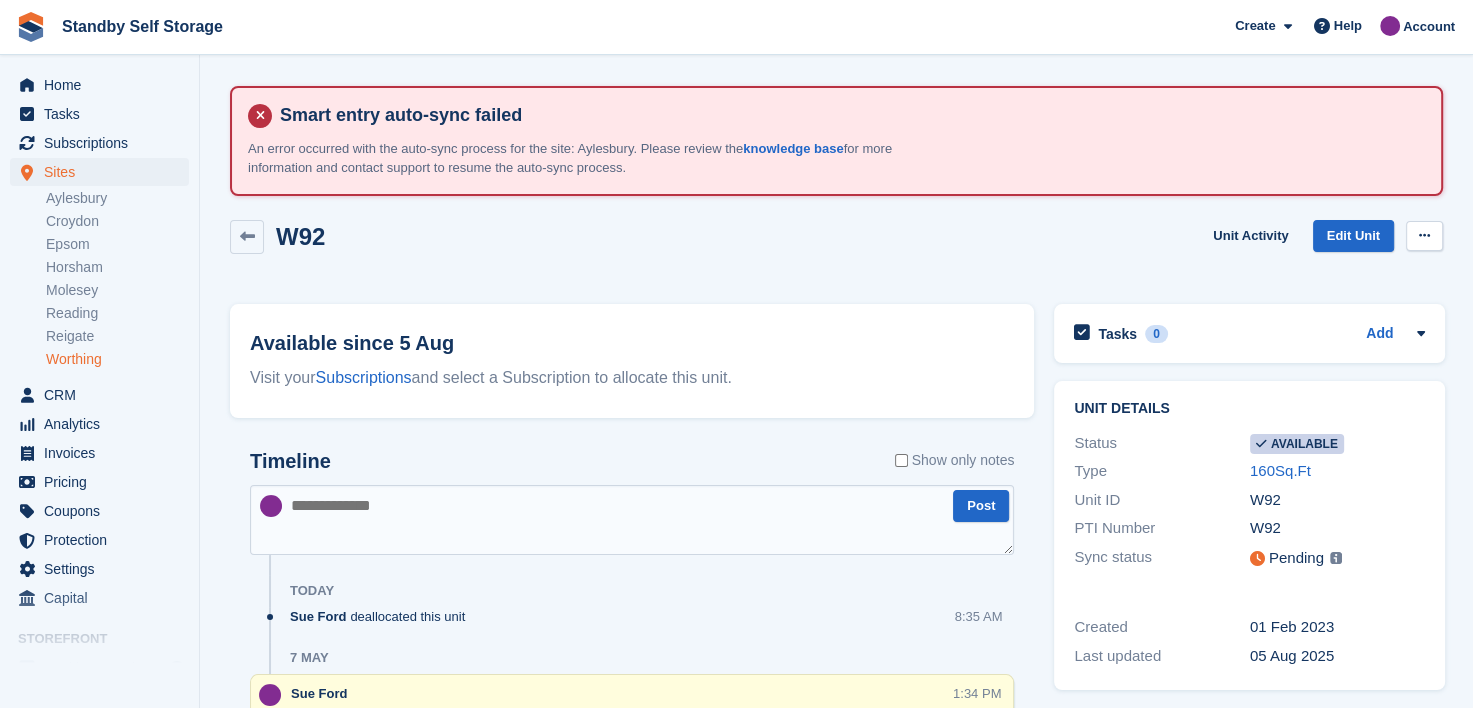 click at bounding box center (1424, 235) 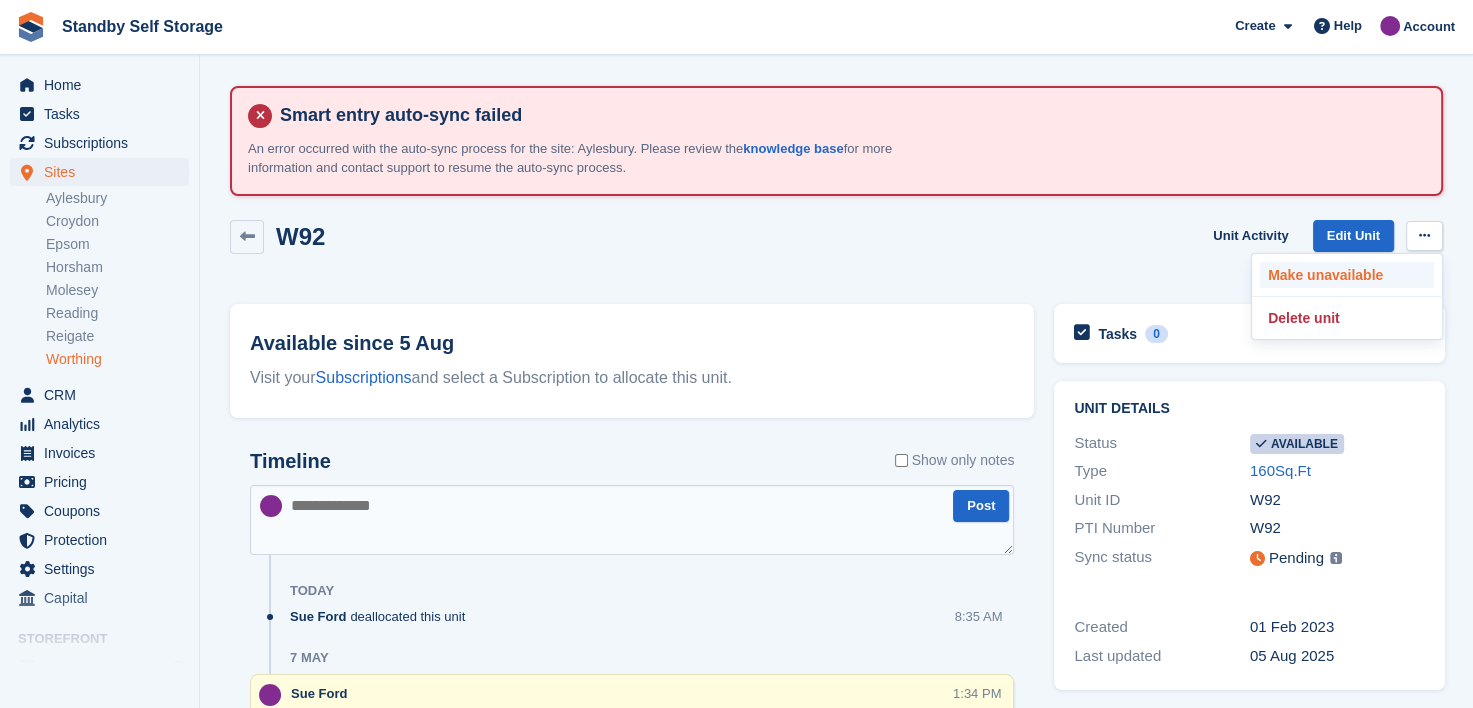 click on "Make unavailable" at bounding box center (1347, 275) 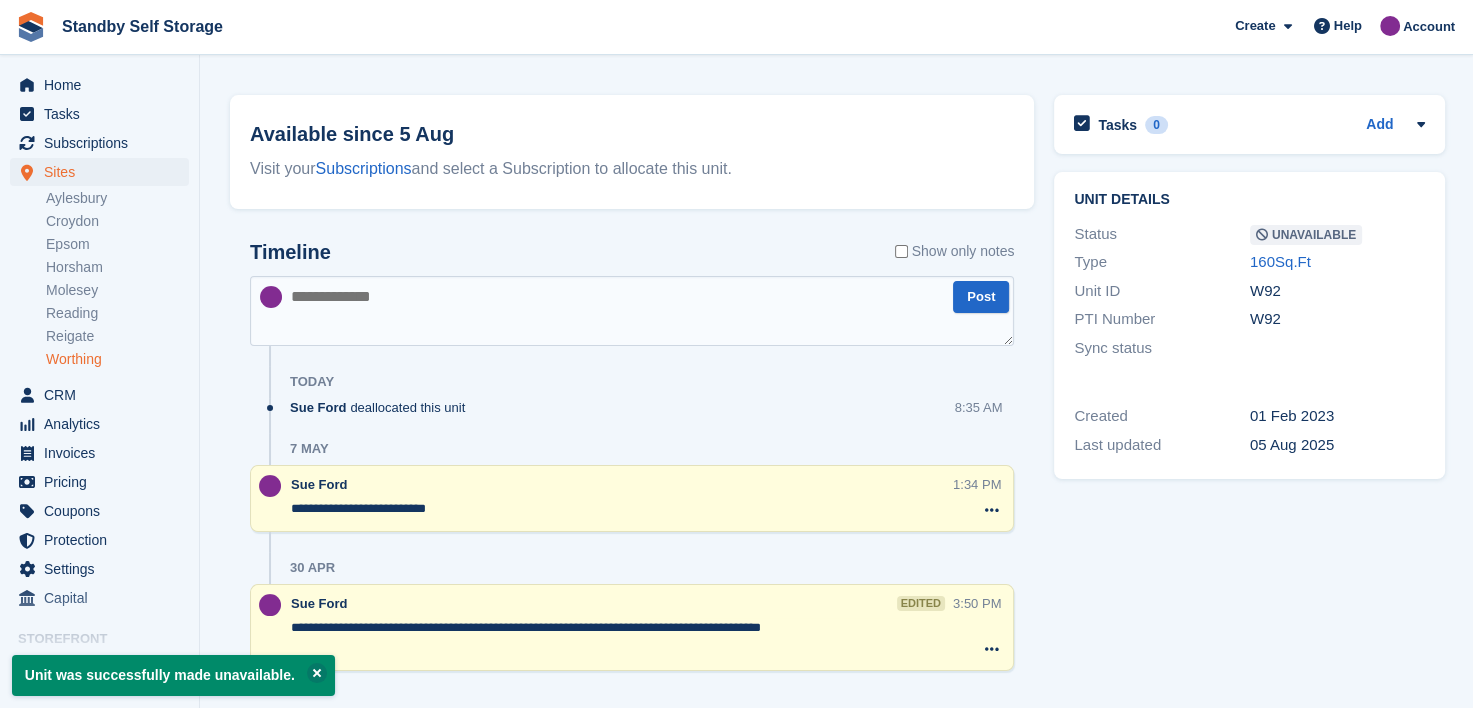 scroll, scrollTop: 241, scrollLeft: 0, axis: vertical 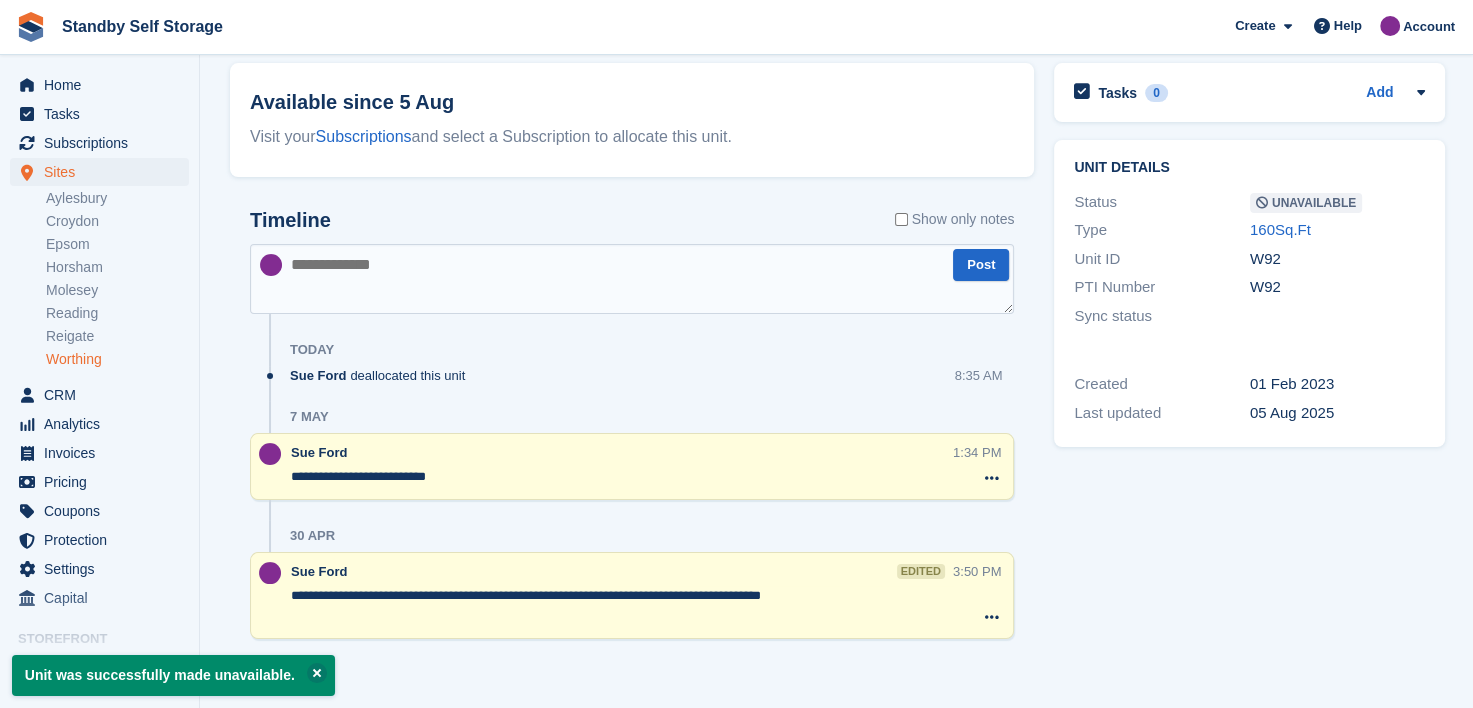 click at bounding box center (632, 279) 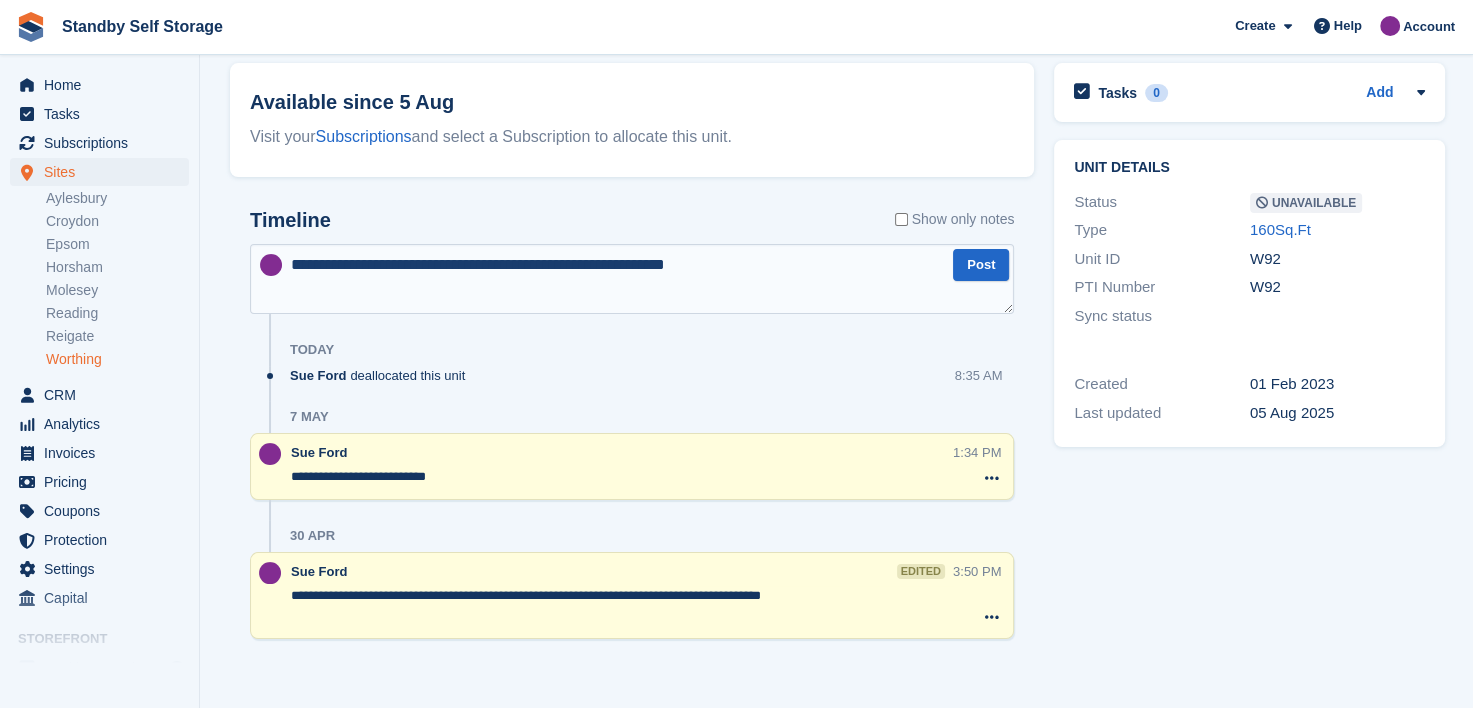 click on "**********" at bounding box center (632, 279) 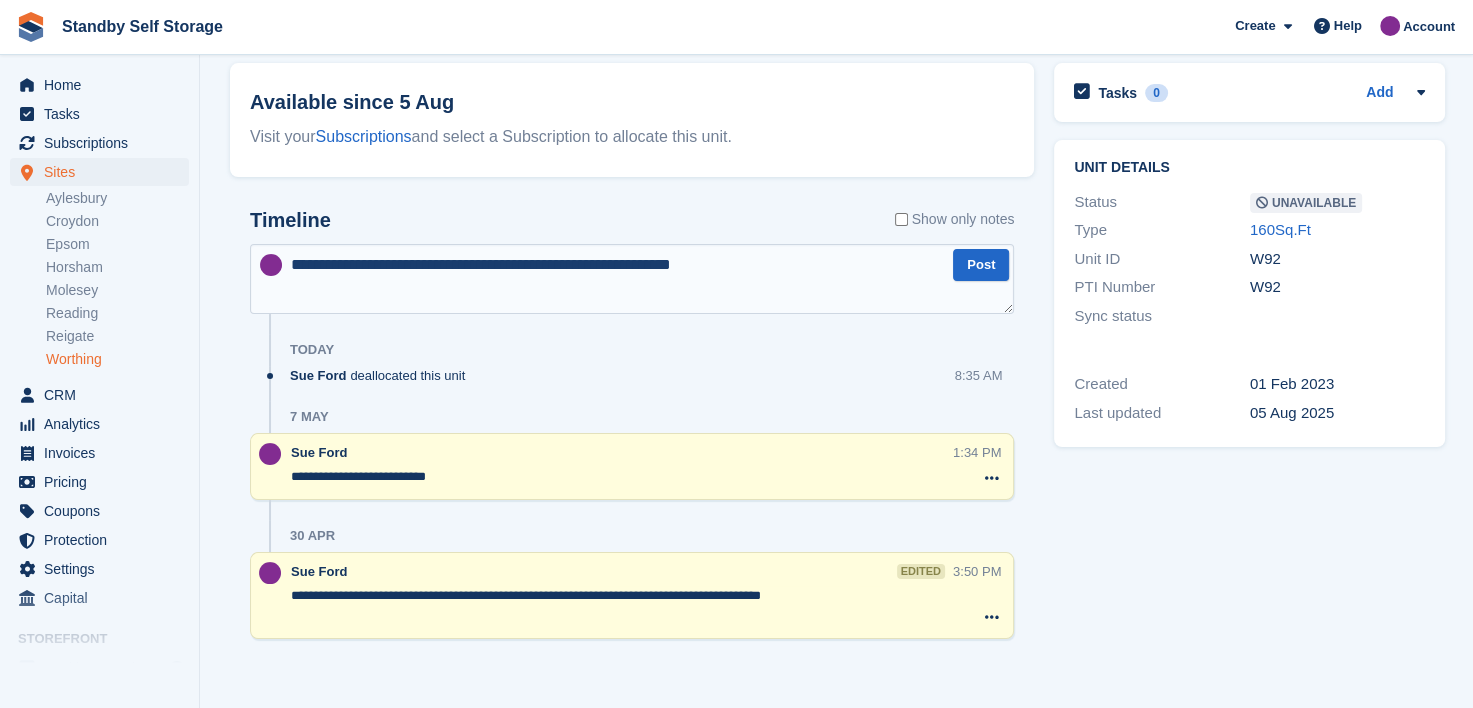 click on "**********" at bounding box center [632, 279] 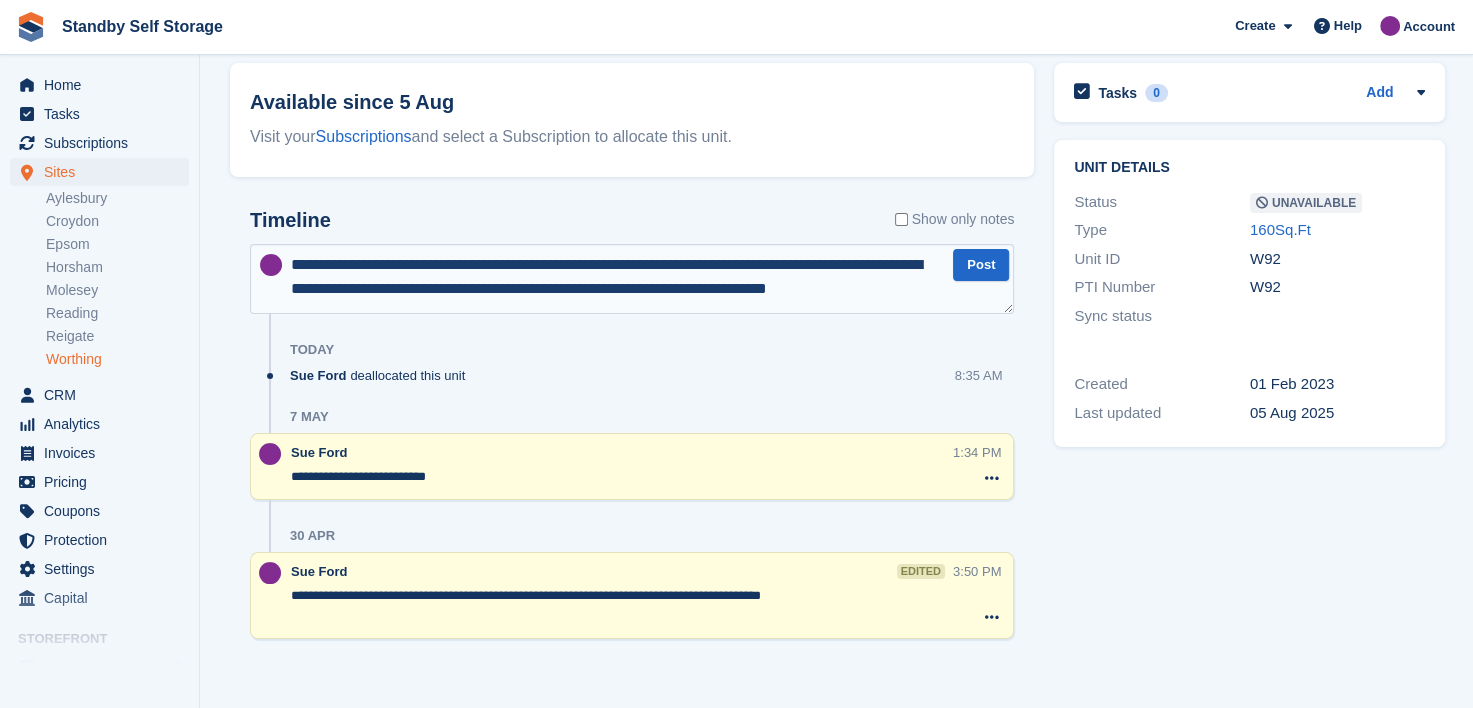 scroll, scrollTop: 10, scrollLeft: 0, axis: vertical 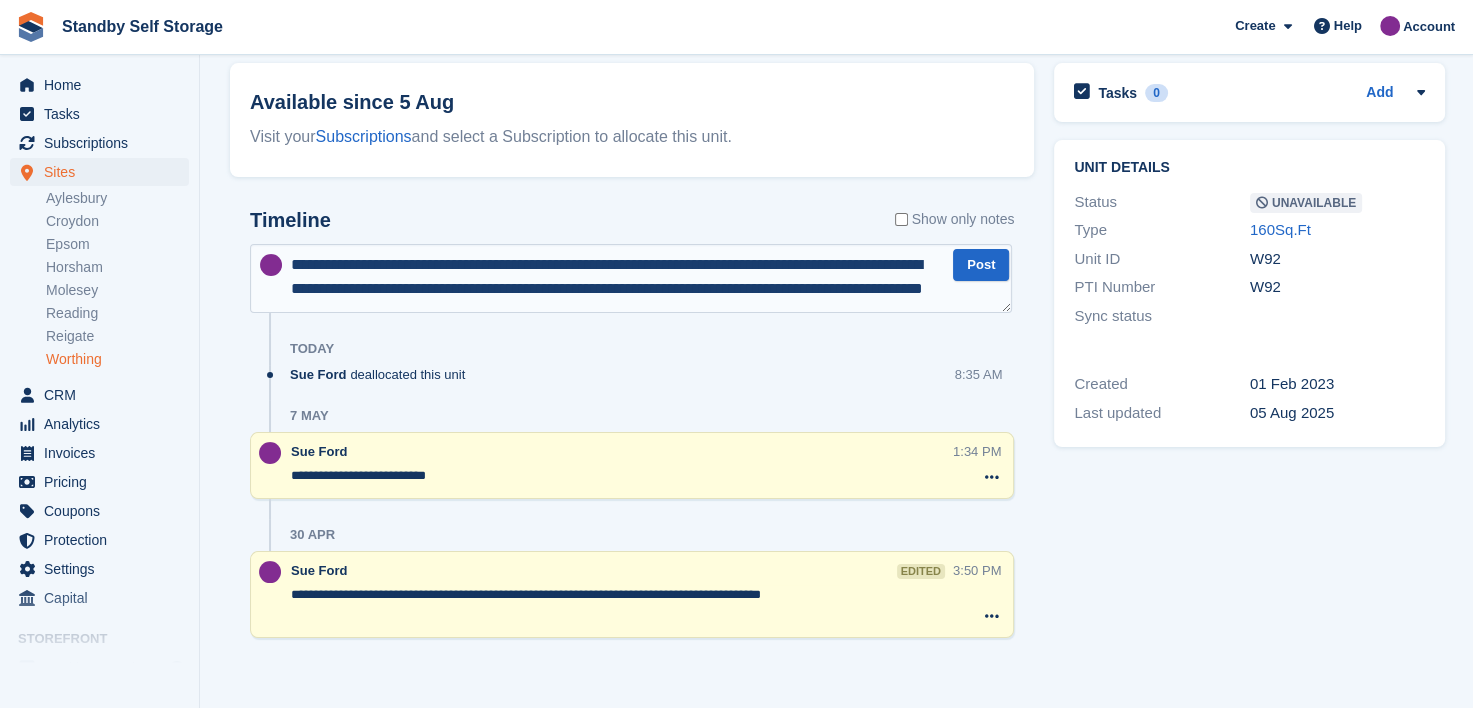type on "**********" 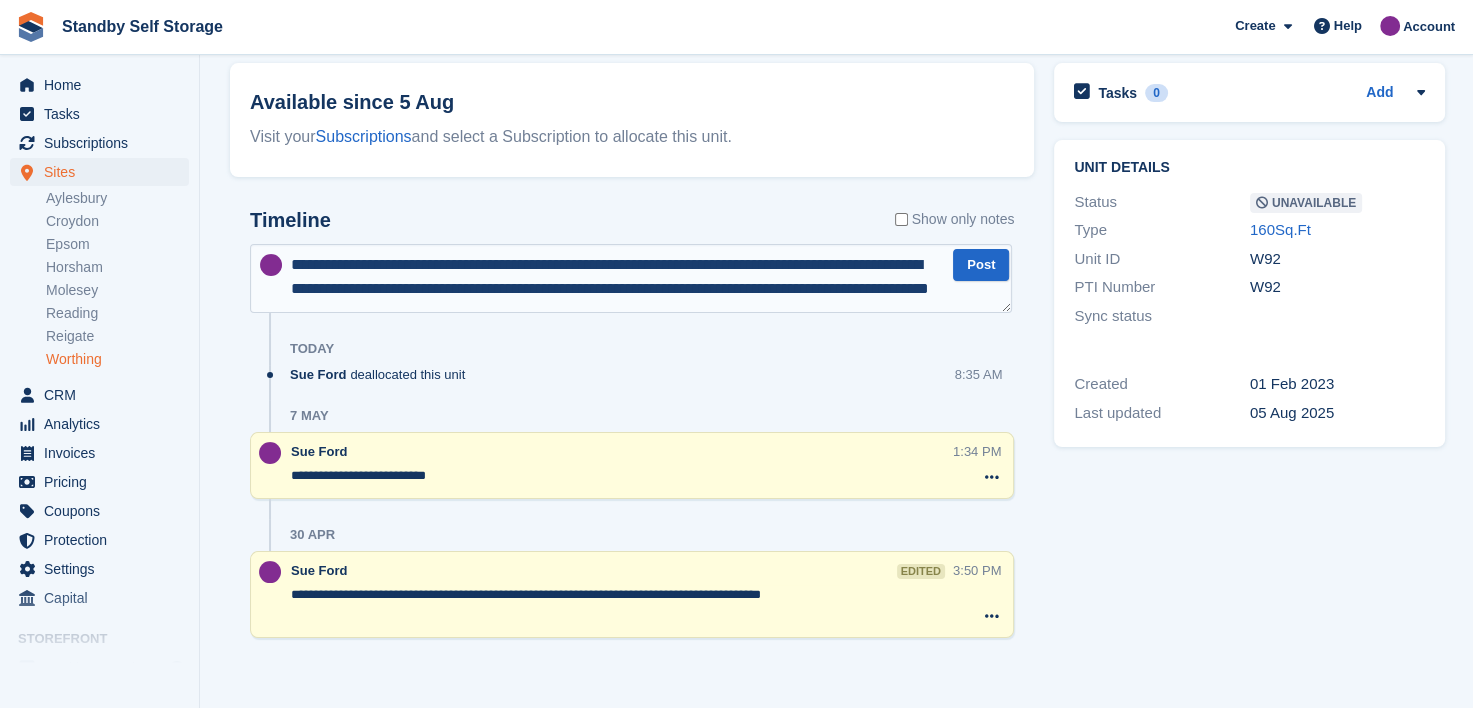 scroll, scrollTop: 0, scrollLeft: 0, axis: both 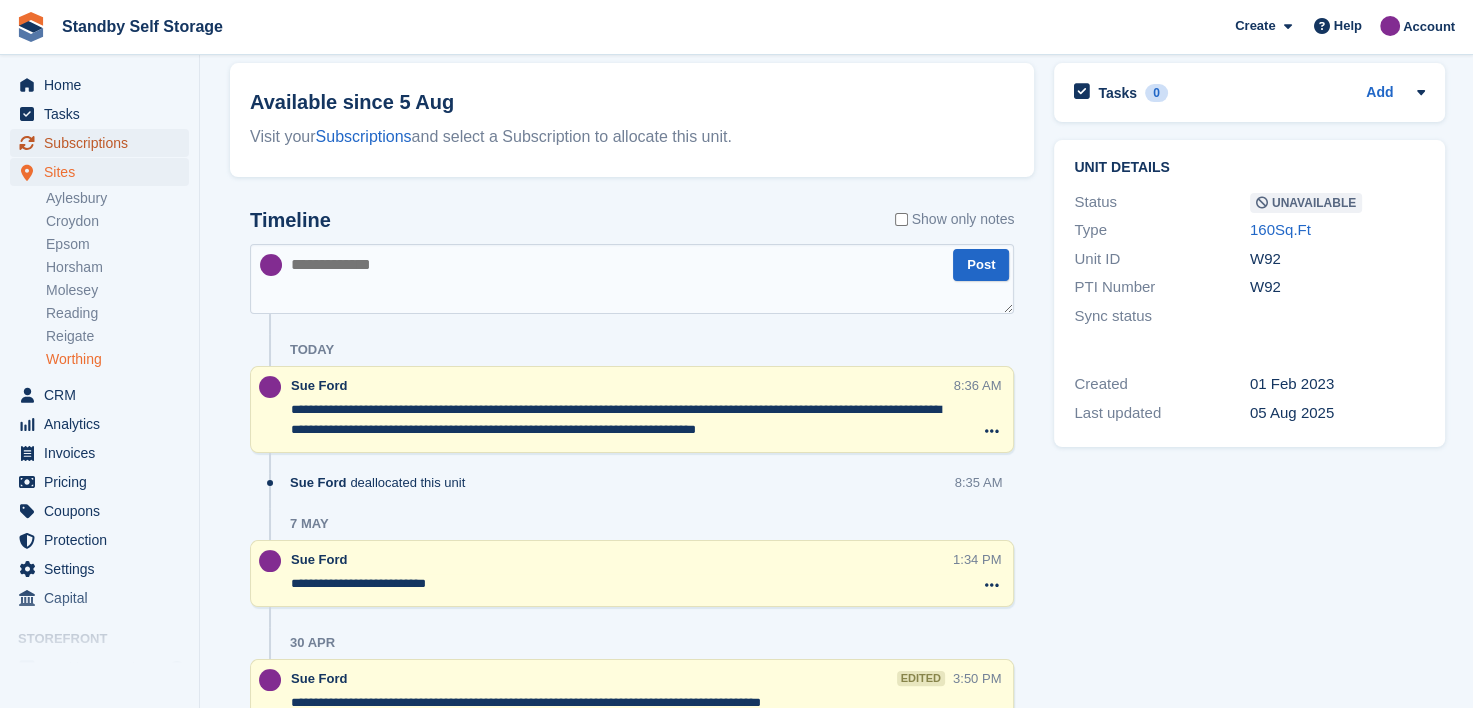 click on "Subscriptions" at bounding box center (104, 143) 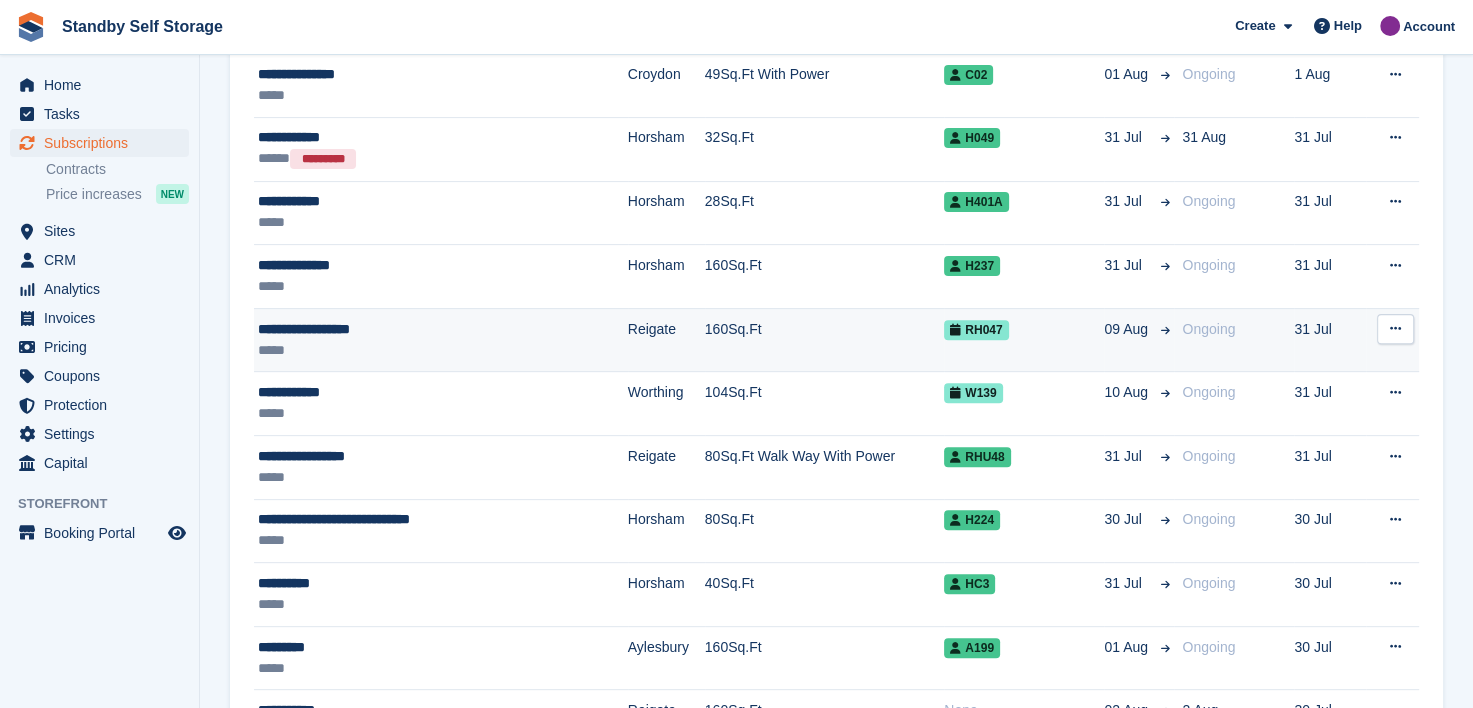 scroll, scrollTop: 700, scrollLeft: 0, axis: vertical 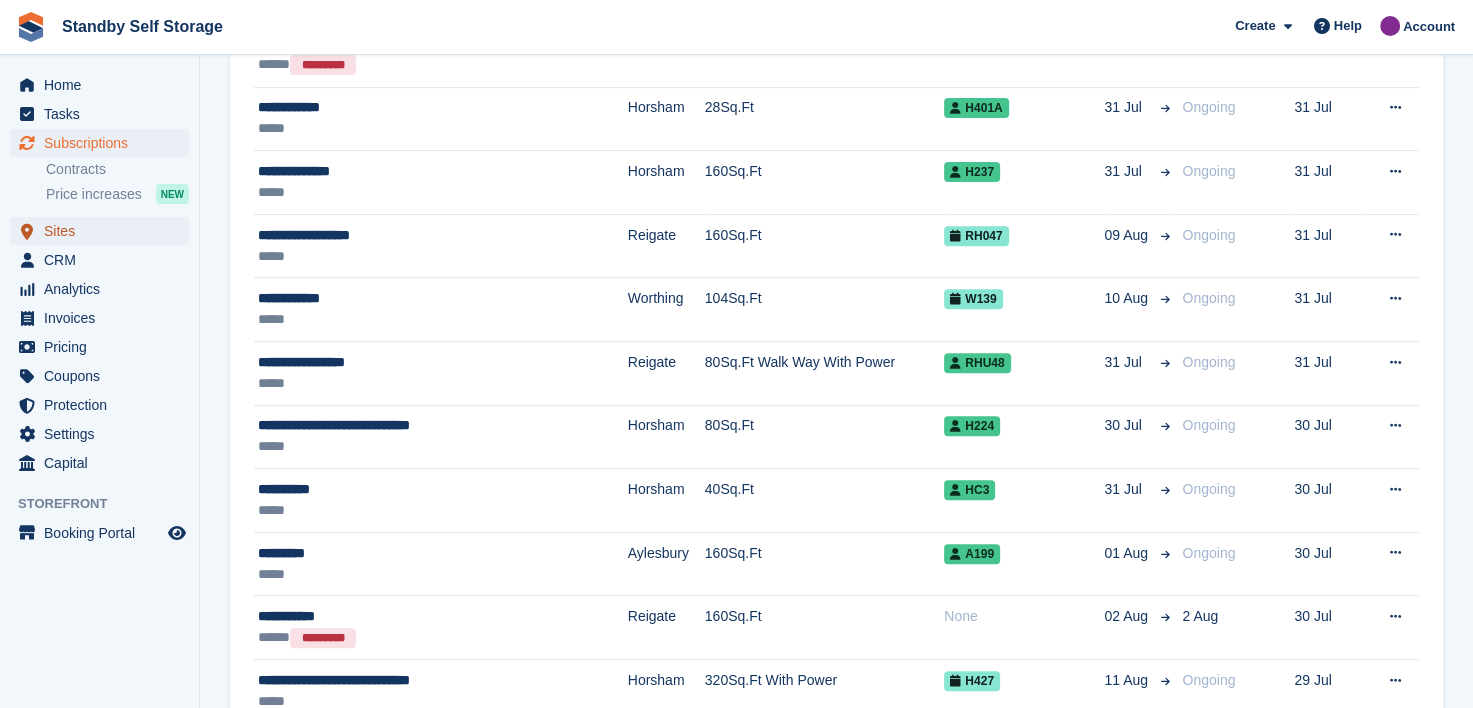click on "Sites" at bounding box center [104, 231] 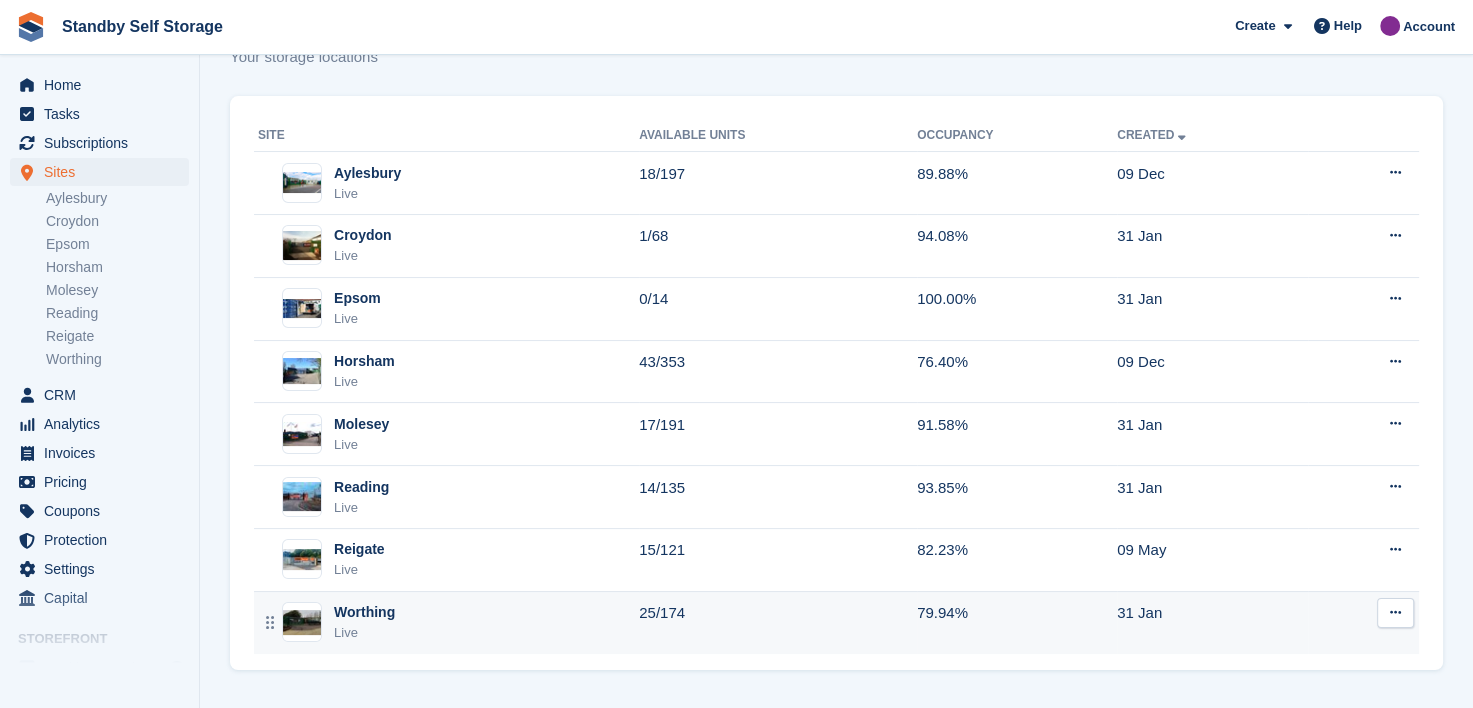 scroll, scrollTop: 205, scrollLeft: 0, axis: vertical 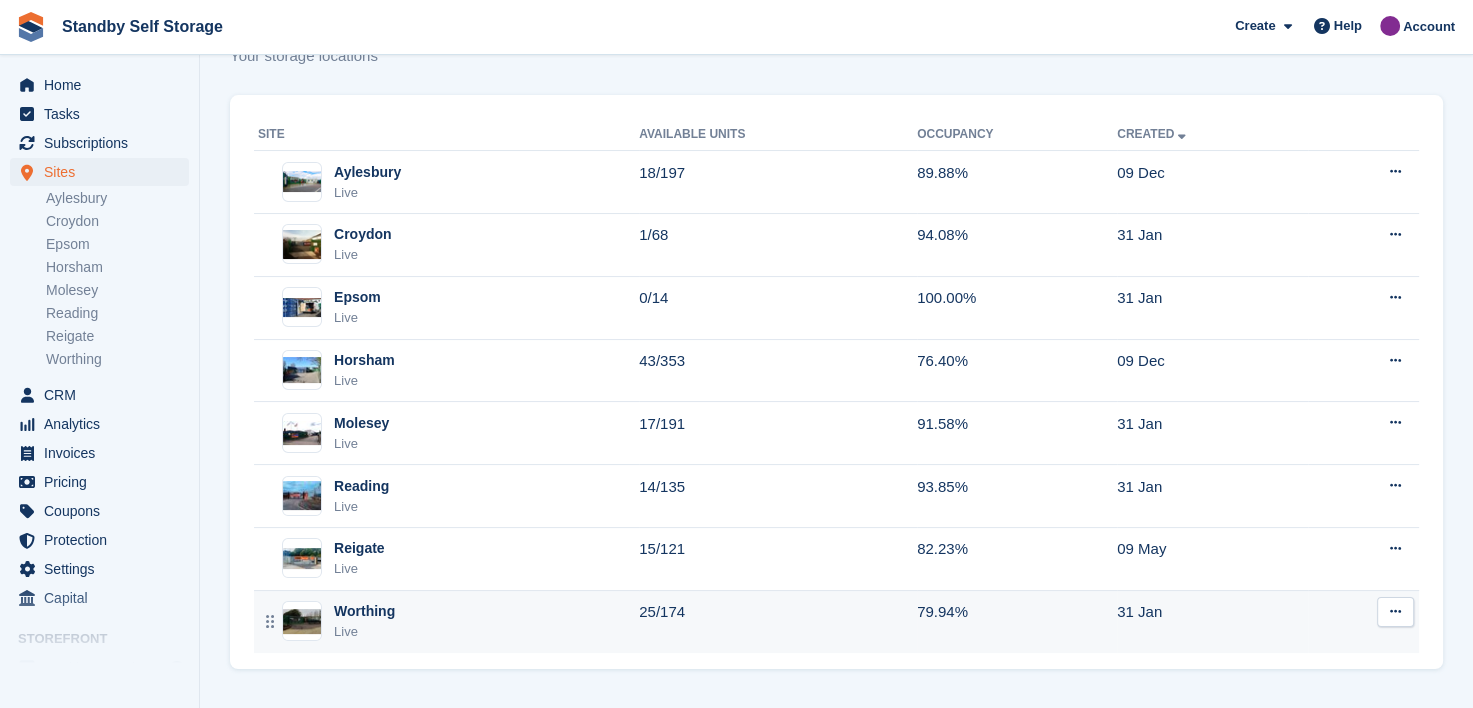 click on "Worthing
Live" at bounding box center (446, 621) 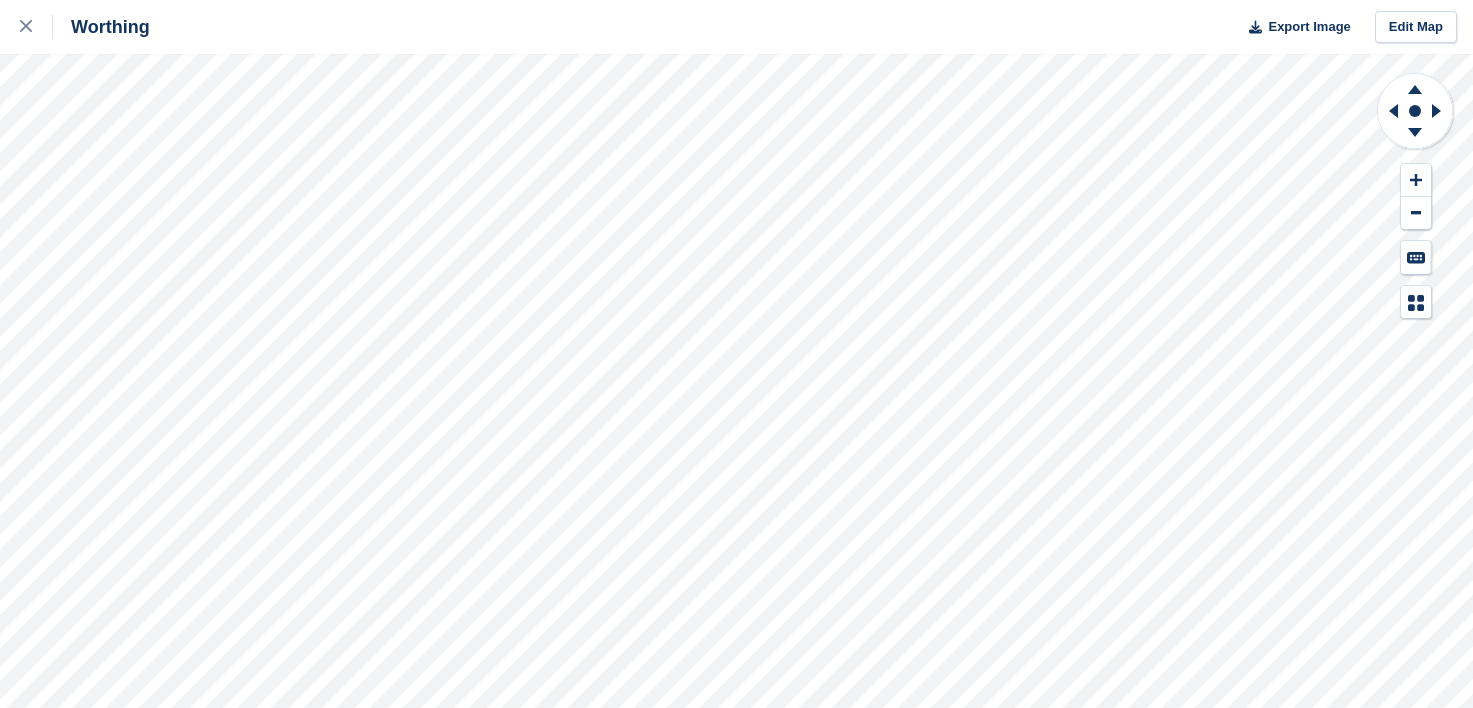 scroll, scrollTop: 0, scrollLeft: 0, axis: both 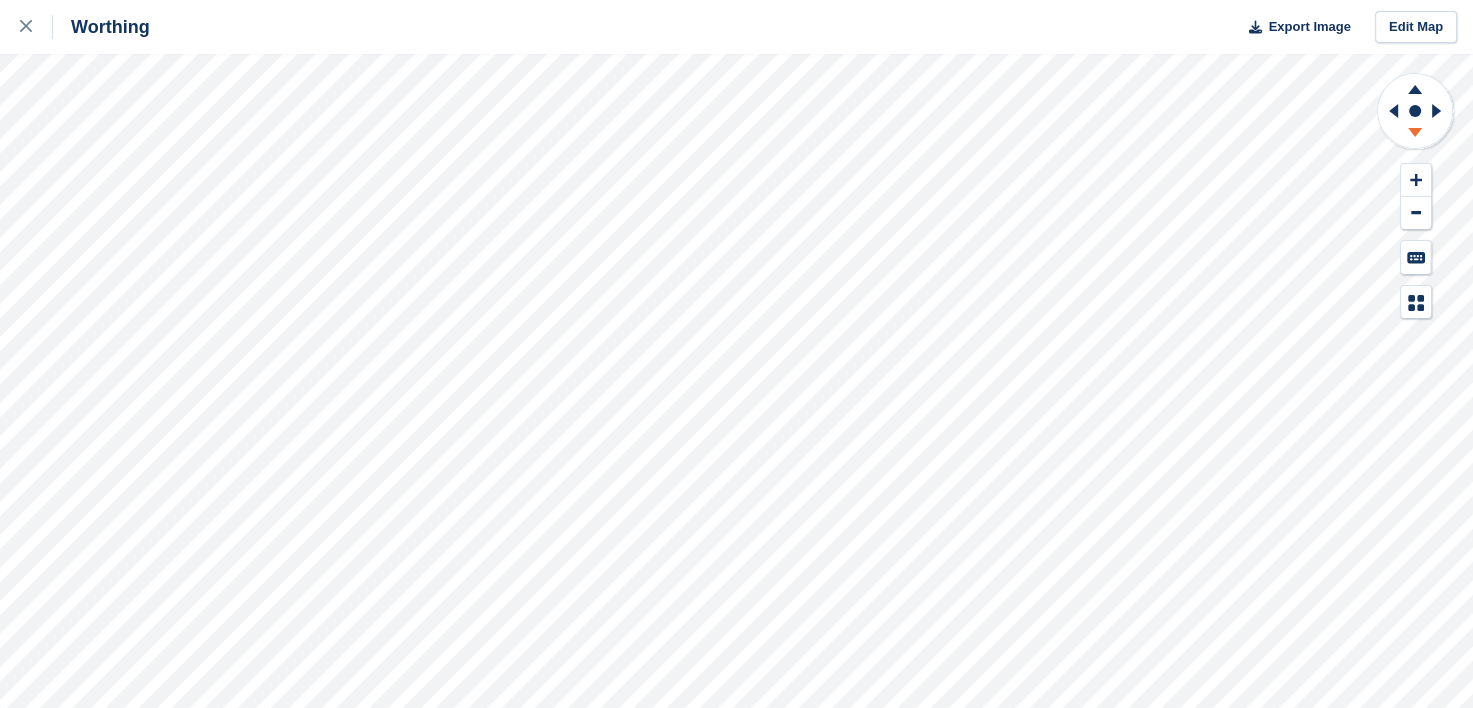 click 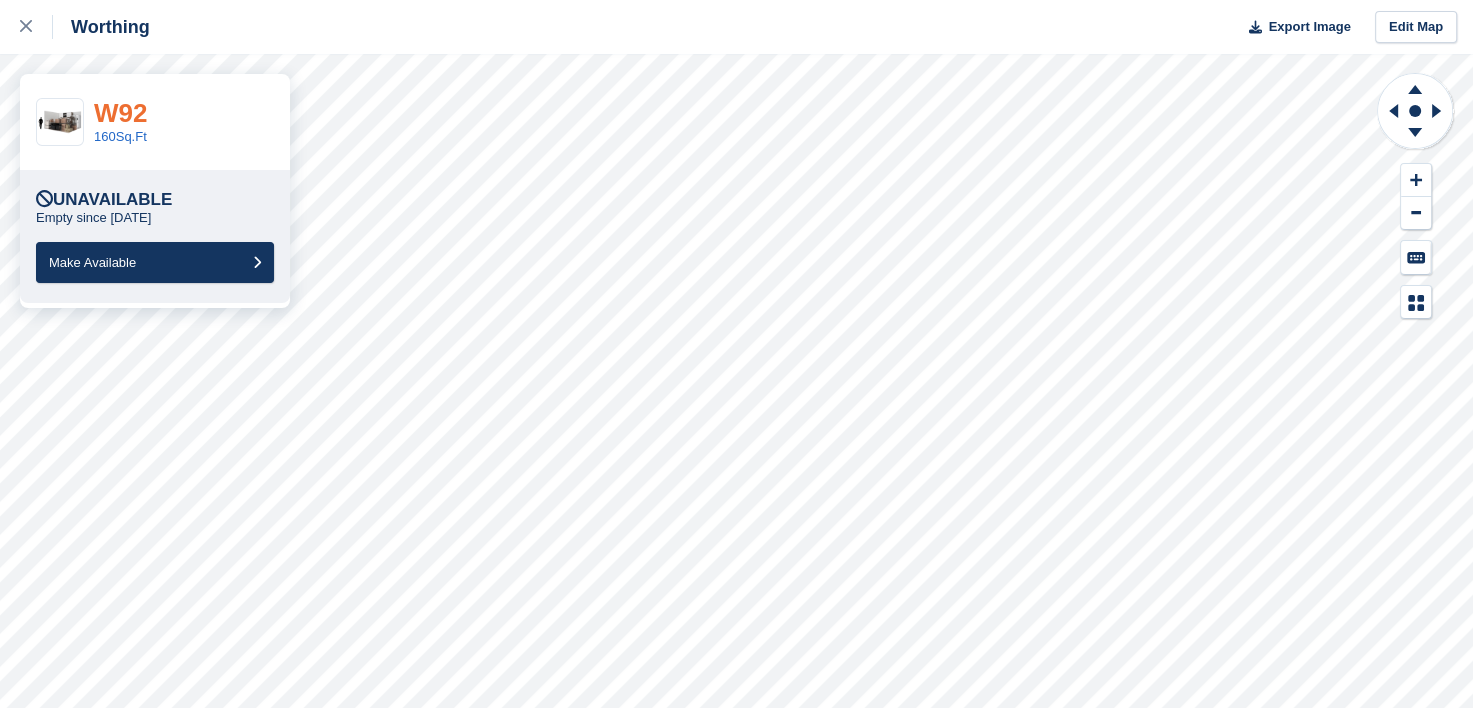 click on "W92" at bounding box center [120, 113] 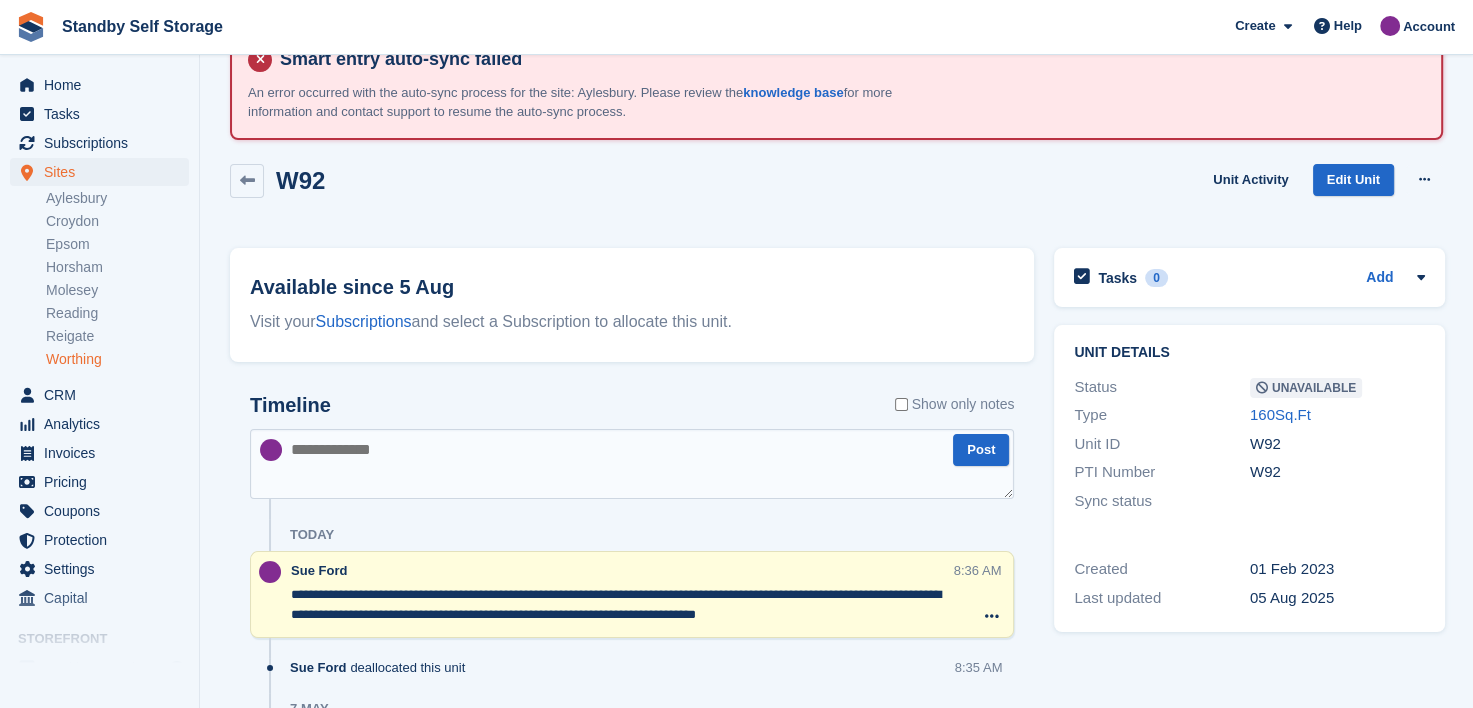 scroll, scrollTop: 100, scrollLeft: 0, axis: vertical 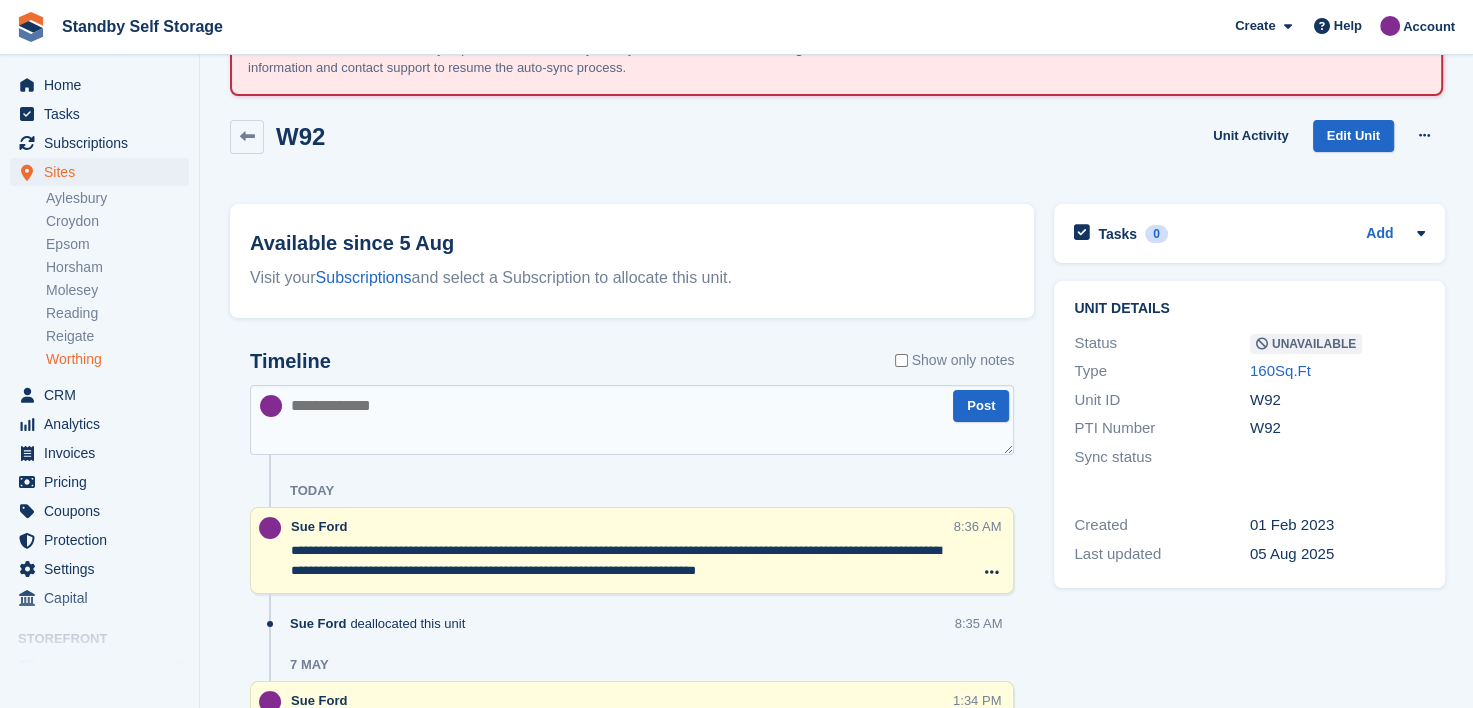 click on "Worthing" at bounding box center [117, 359] 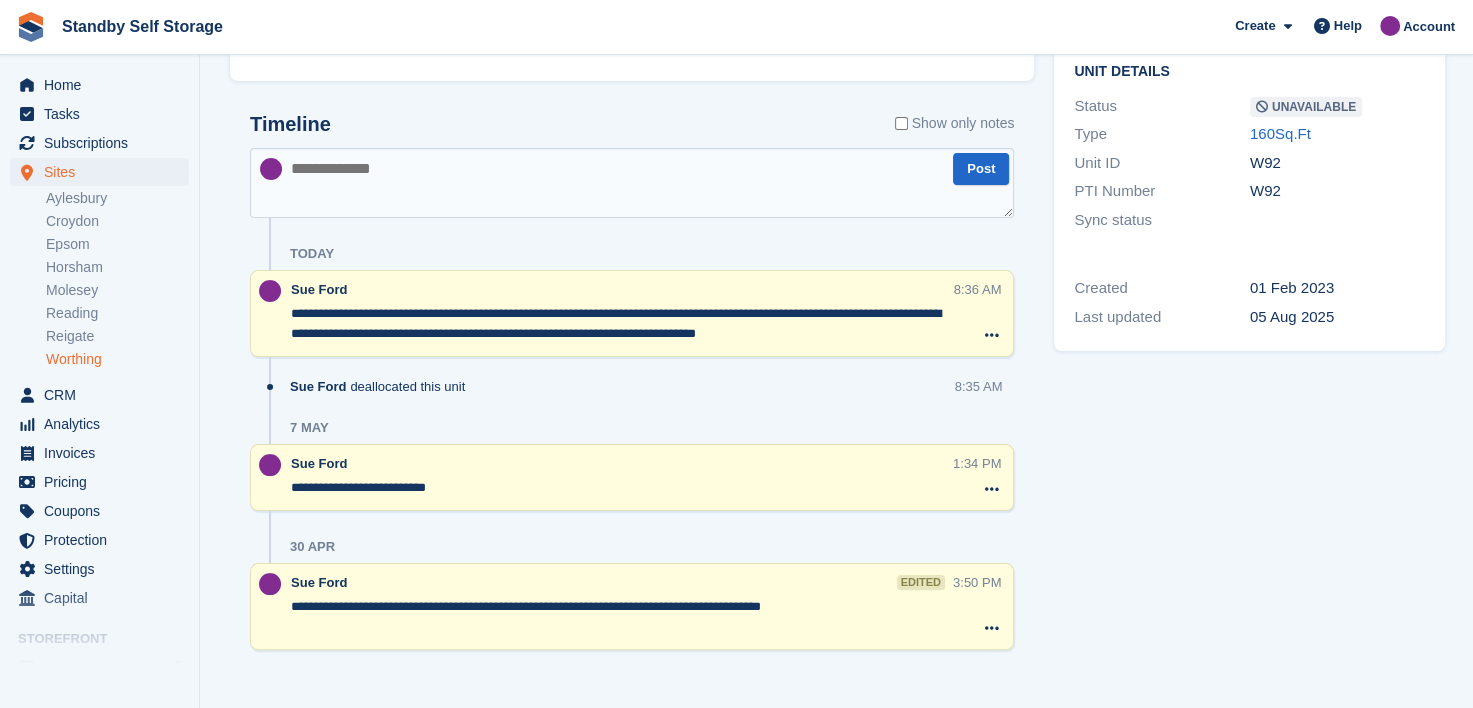 scroll, scrollTop: 348, scrollLeft: 0, axis: vertical 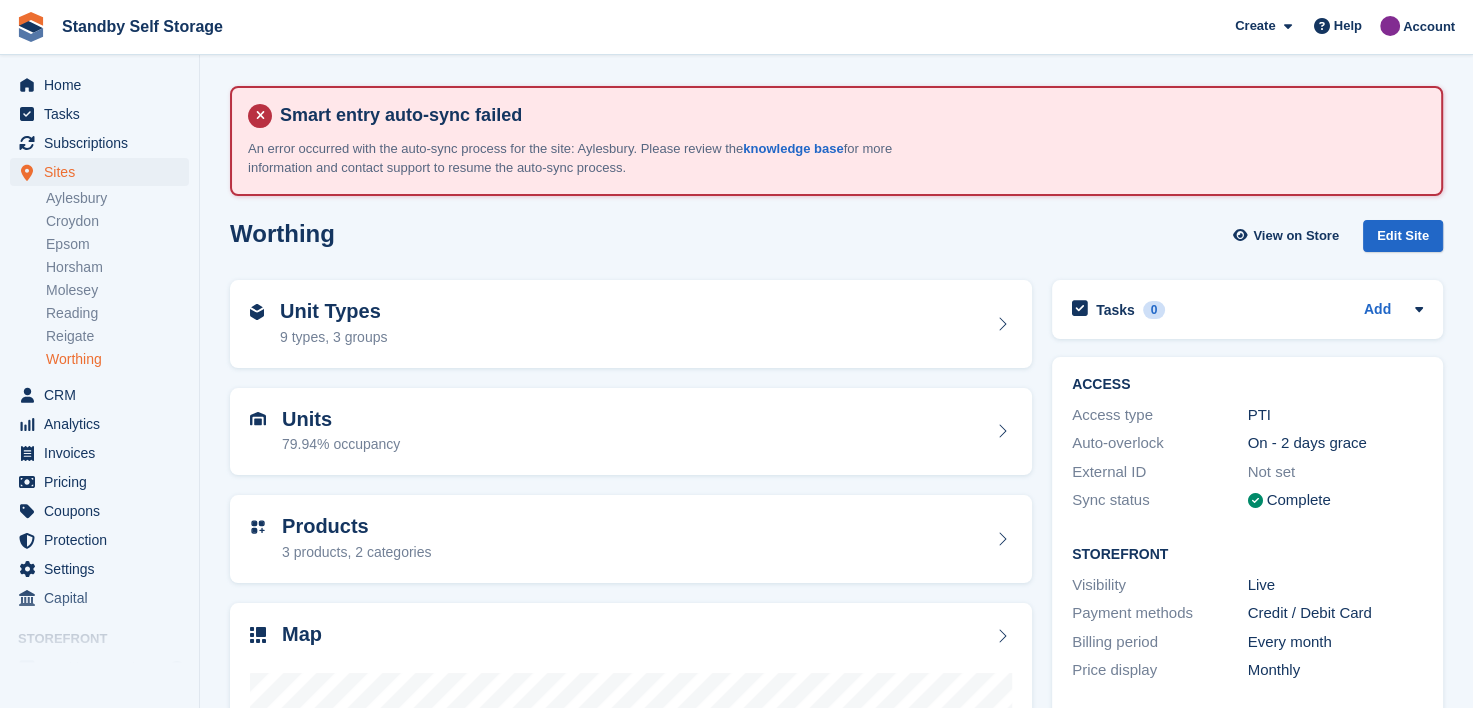 click on "Worthing" at bounding box center [117, 359] 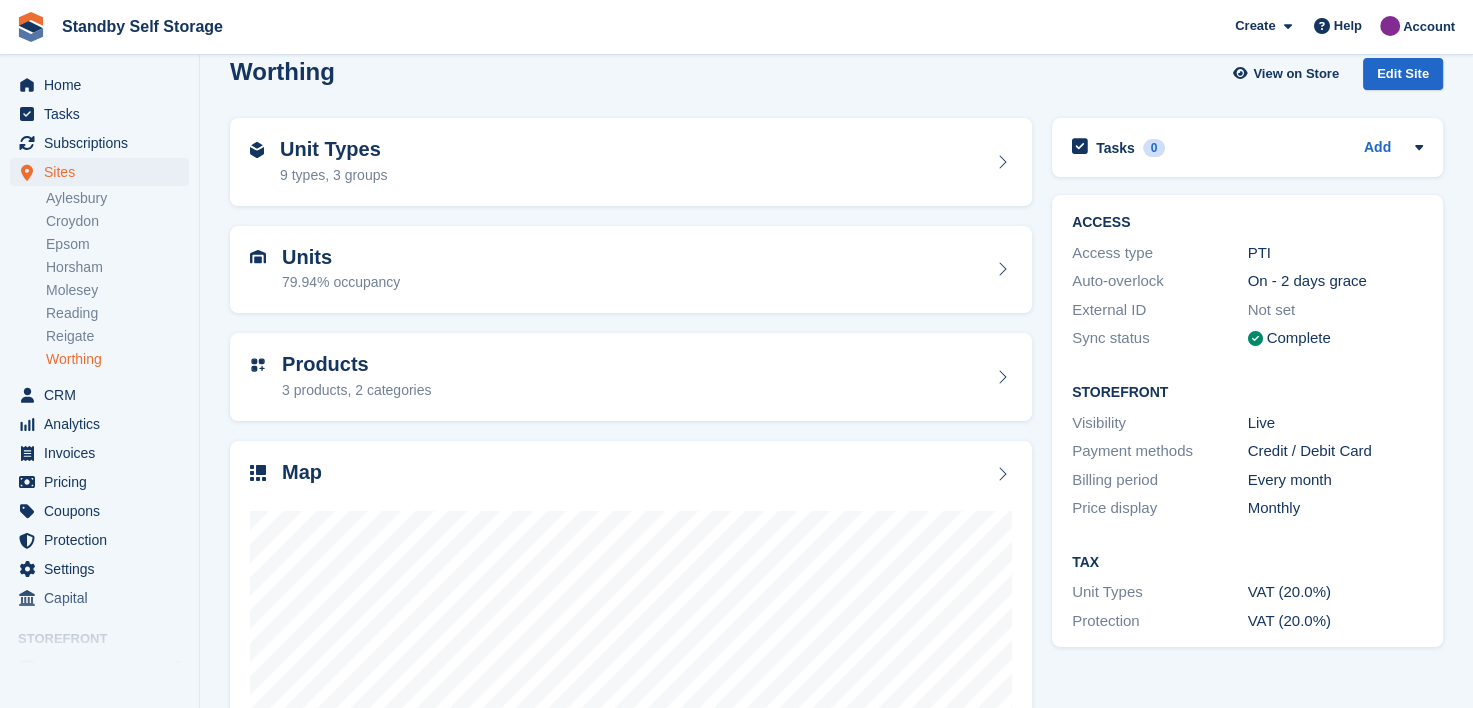 scroll, scrollTop: 384, scrollLeft: 0, axis: vertical 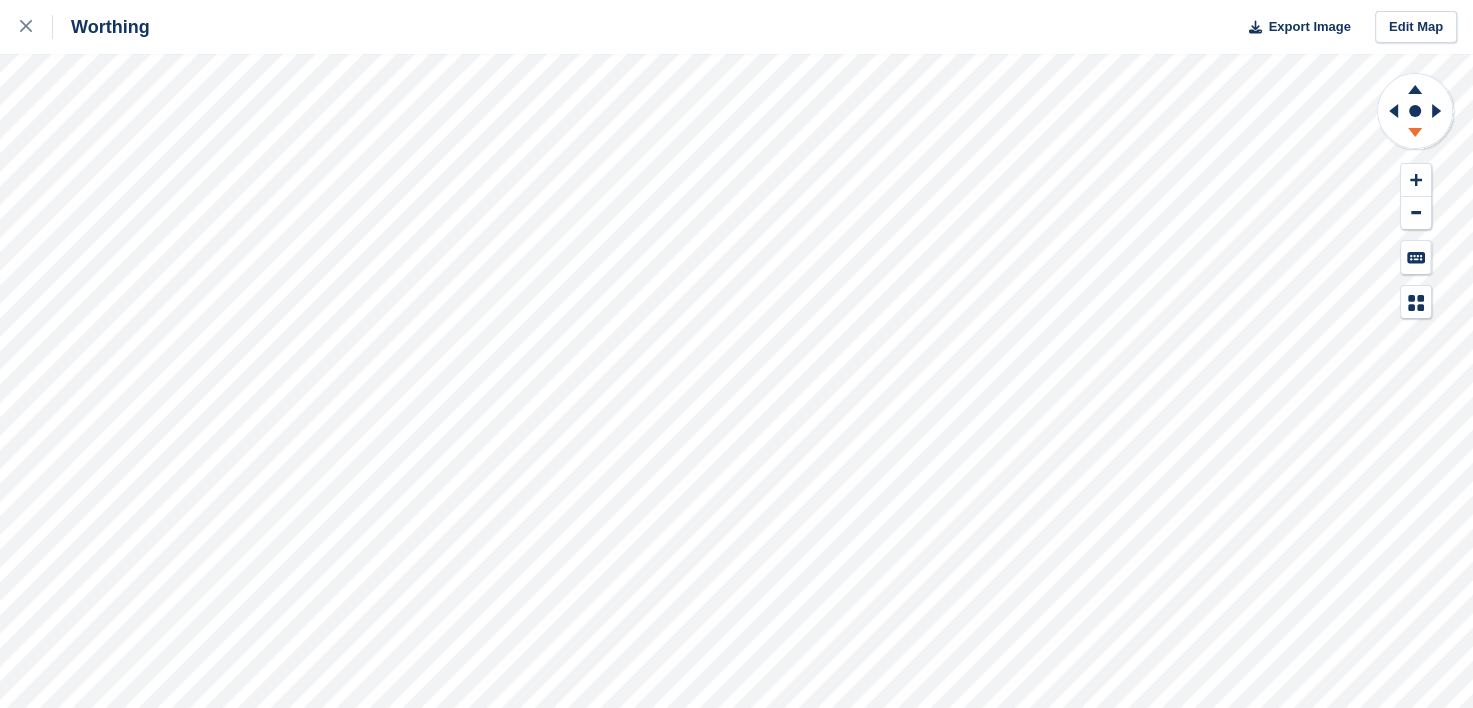 click 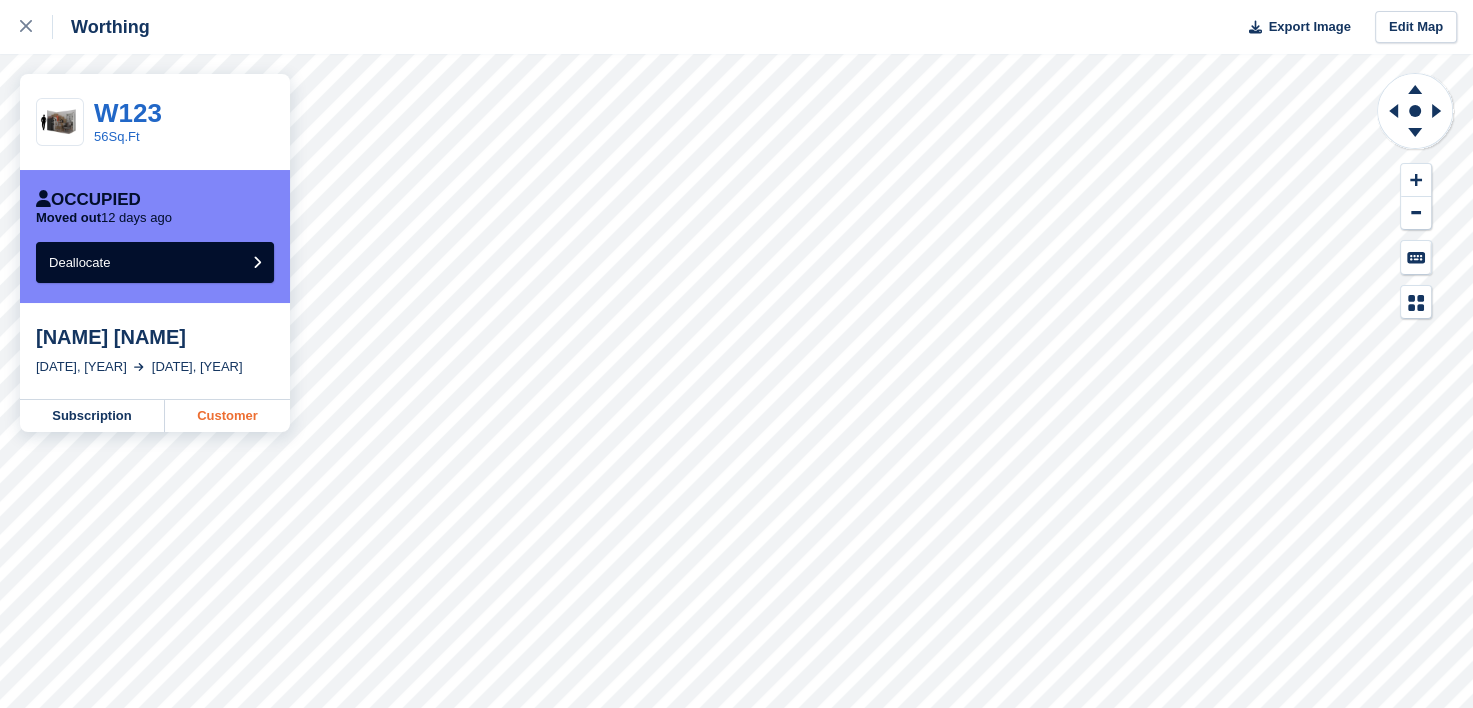 click on "Customer" at bounding box center (227, 416) 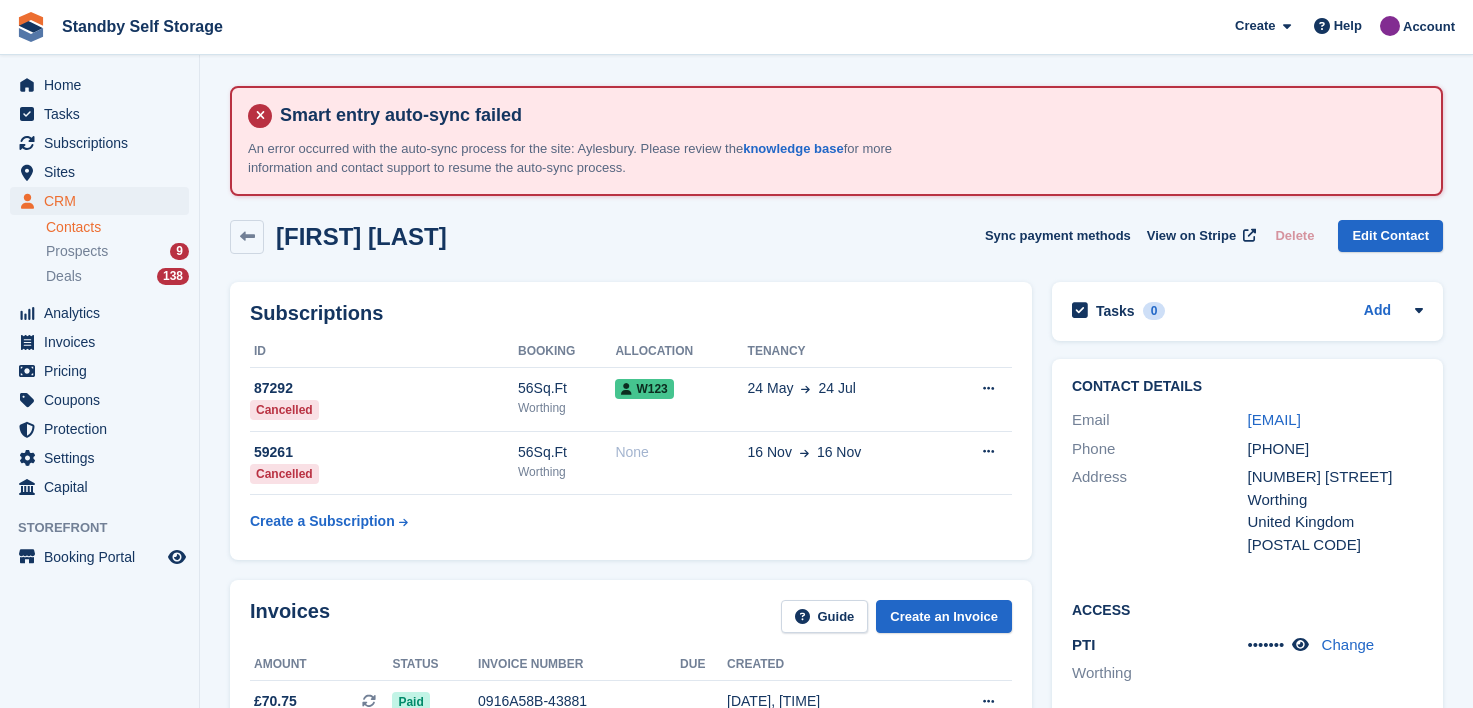 scroll, scrollTop: 0, scrollLeft: 0, axis: both 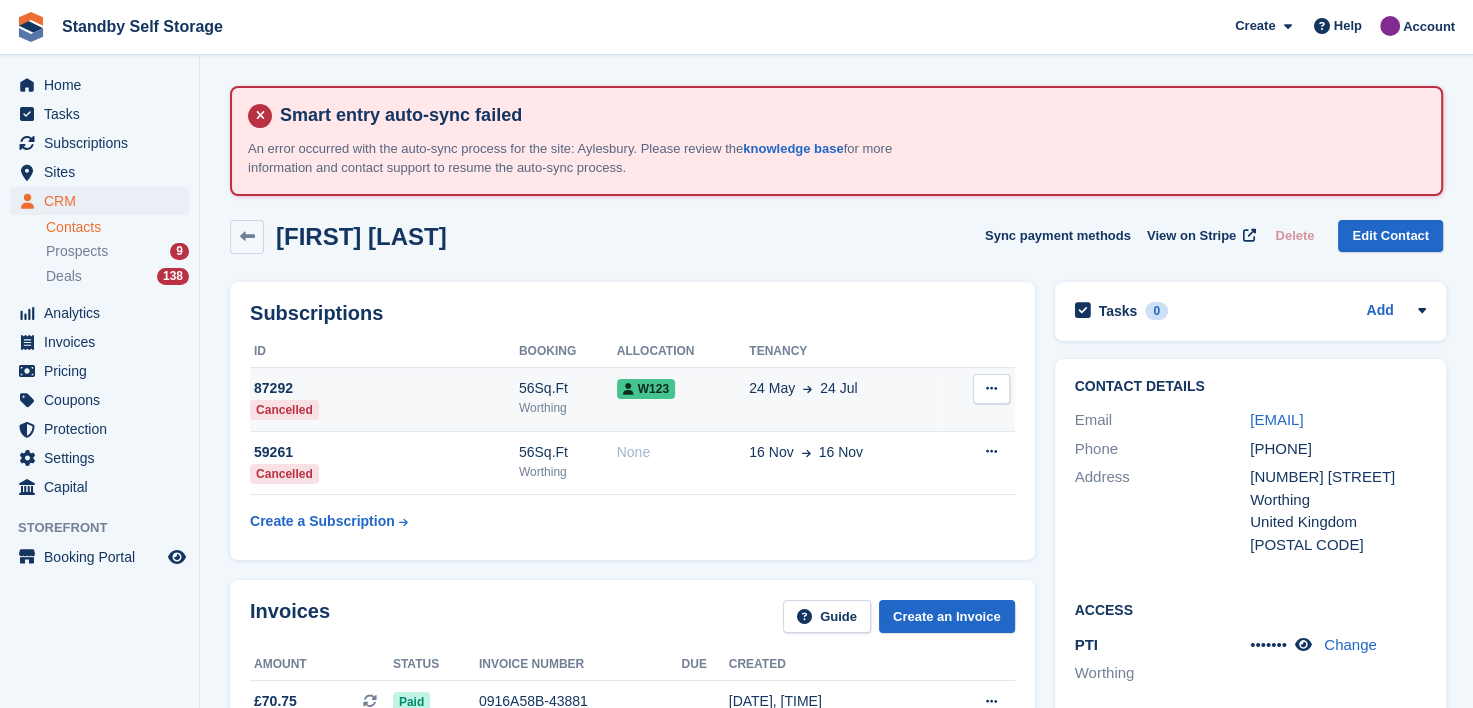 click at bounding box center [991, 388] 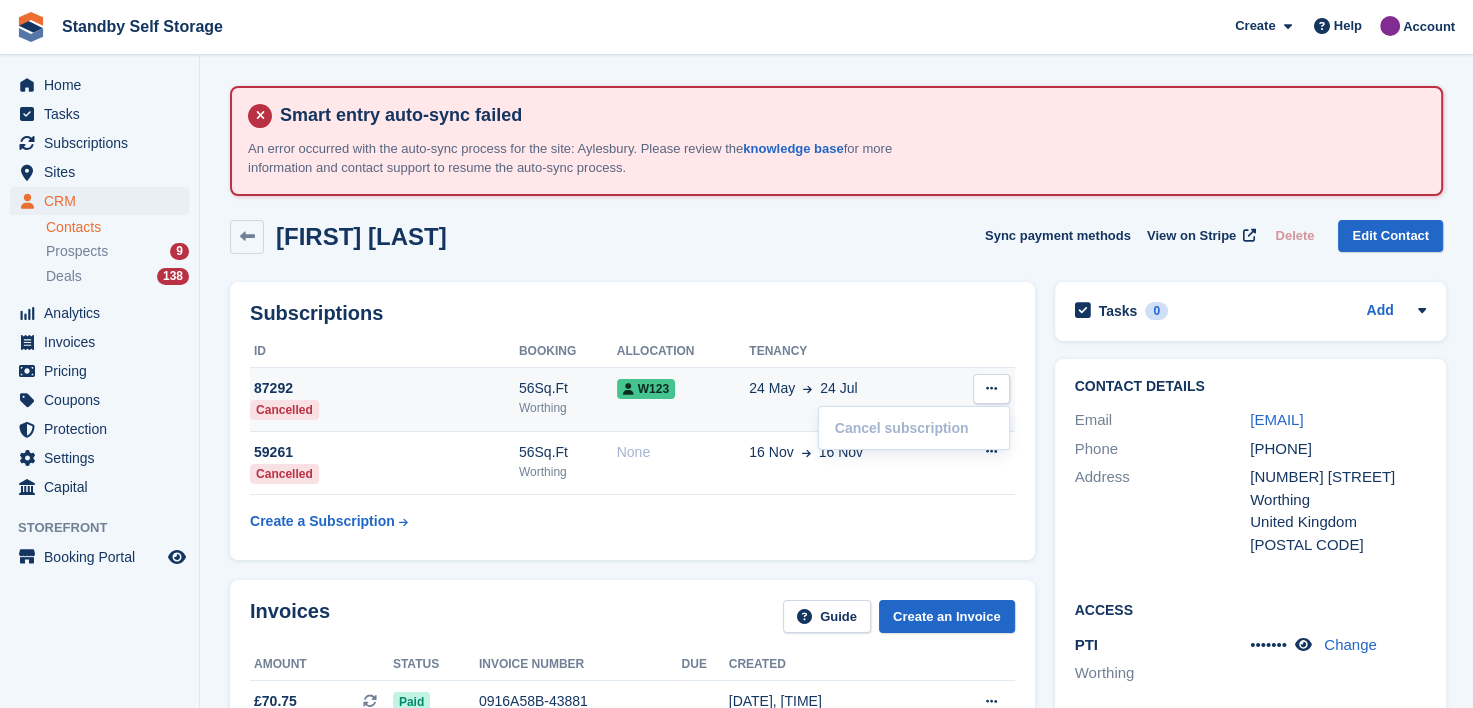 click on "[DATE]
[DATE]" at bounding box center [846, 388] 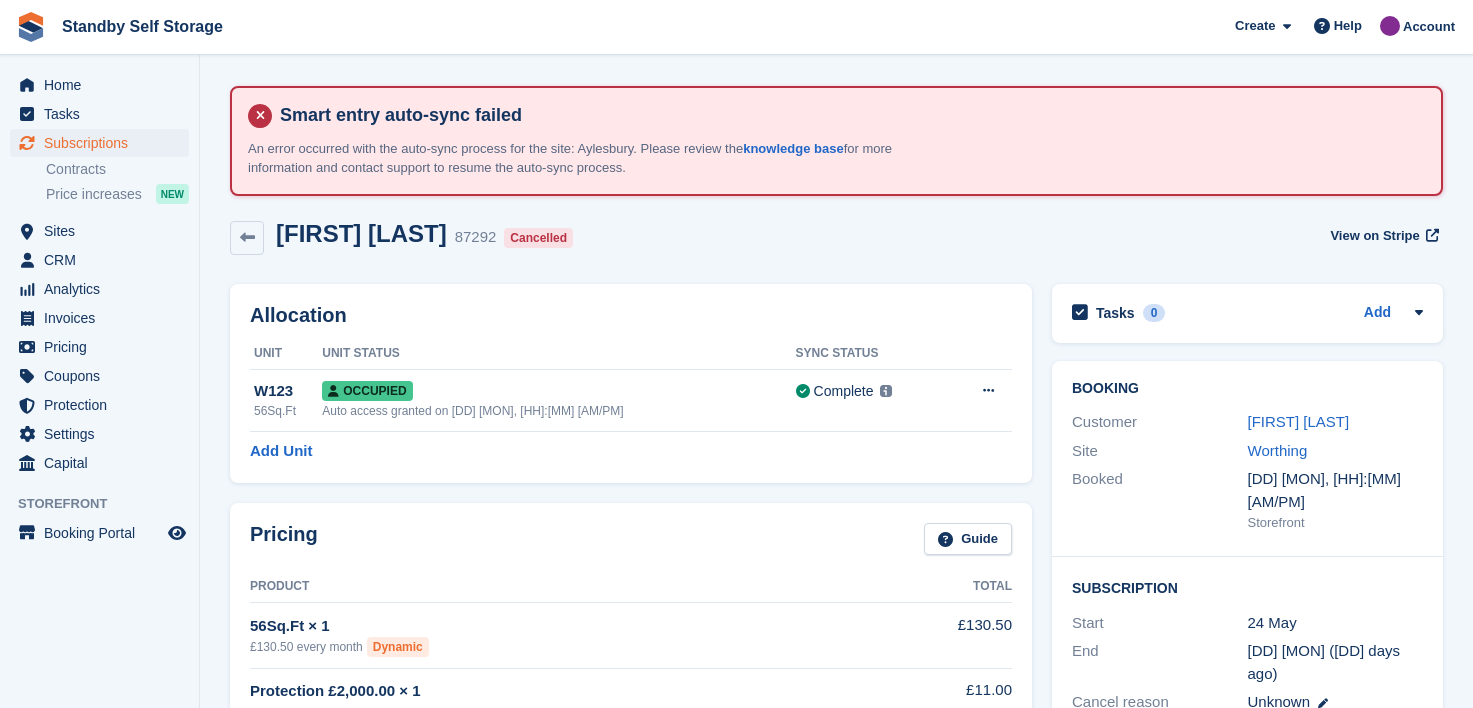 scroll, scrollTop: 0, scrollLeft: 0, axis: both 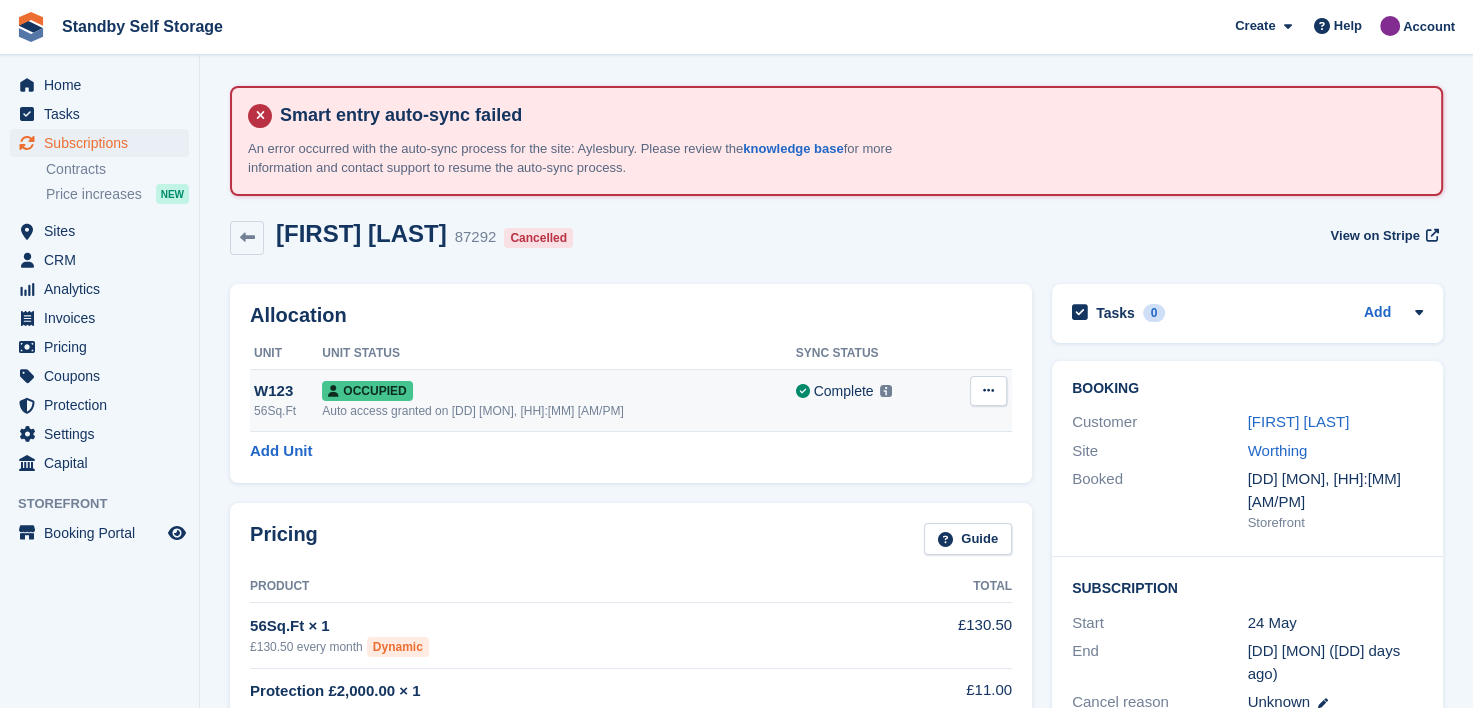 click at bounding box center [988, 390] 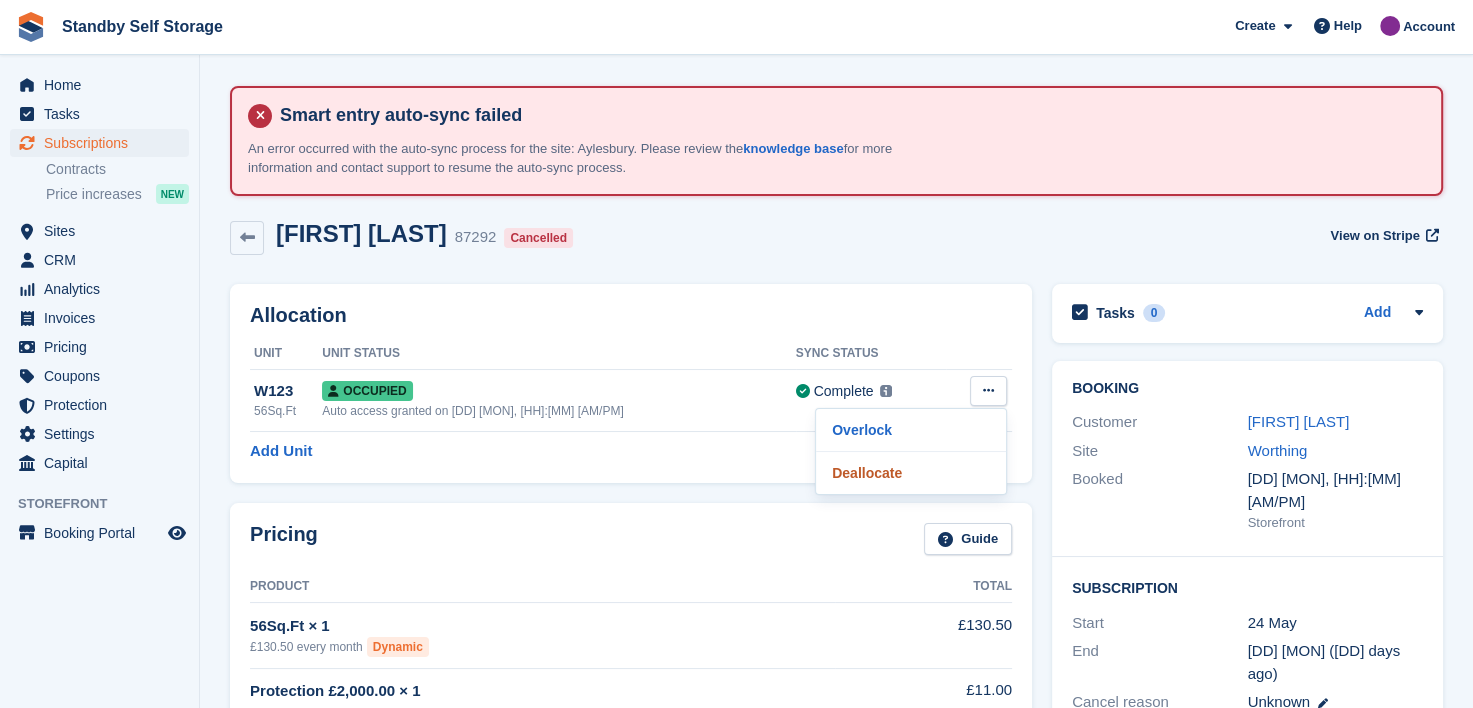 drag, startPoint x: 852, startPoint y: 472, endPoint x: 833, endPoint y: 50, distance: 422.42752 